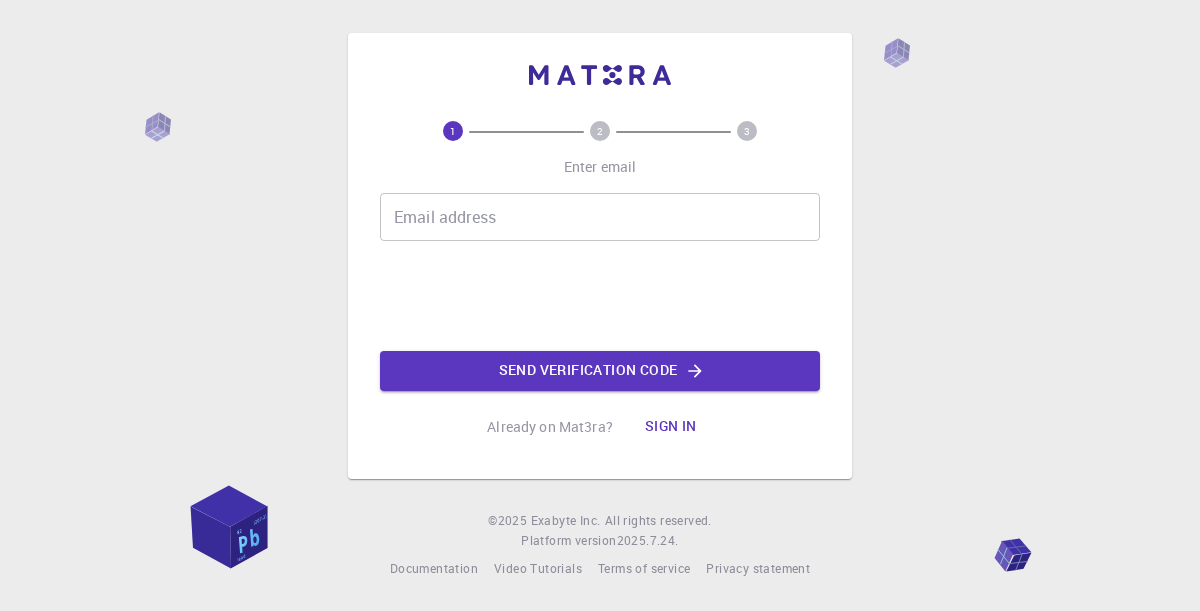 scroll, scrollTop: 0, scrollLeft: 0, axis: both 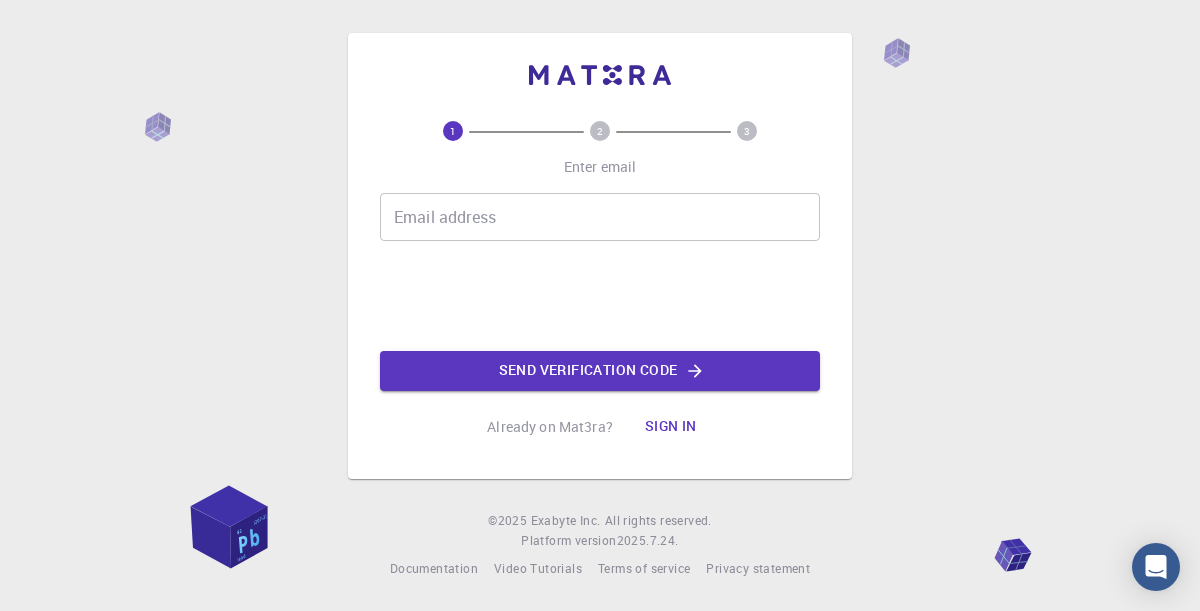 click on "Email address" at bounding box center (600, 217) 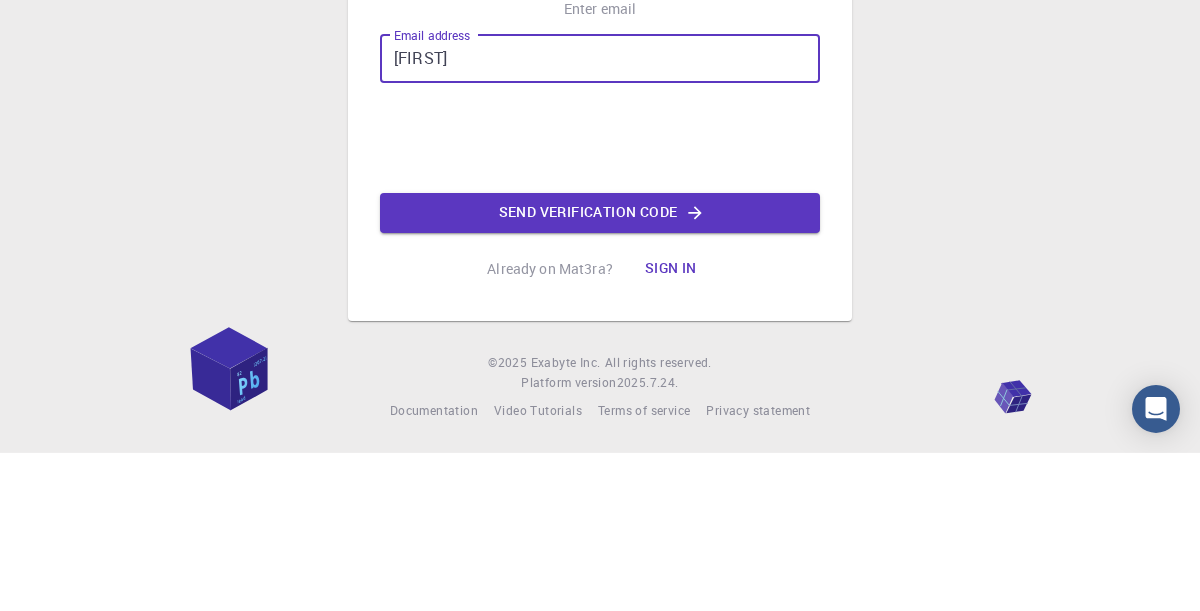 type on "[EMAIL]" 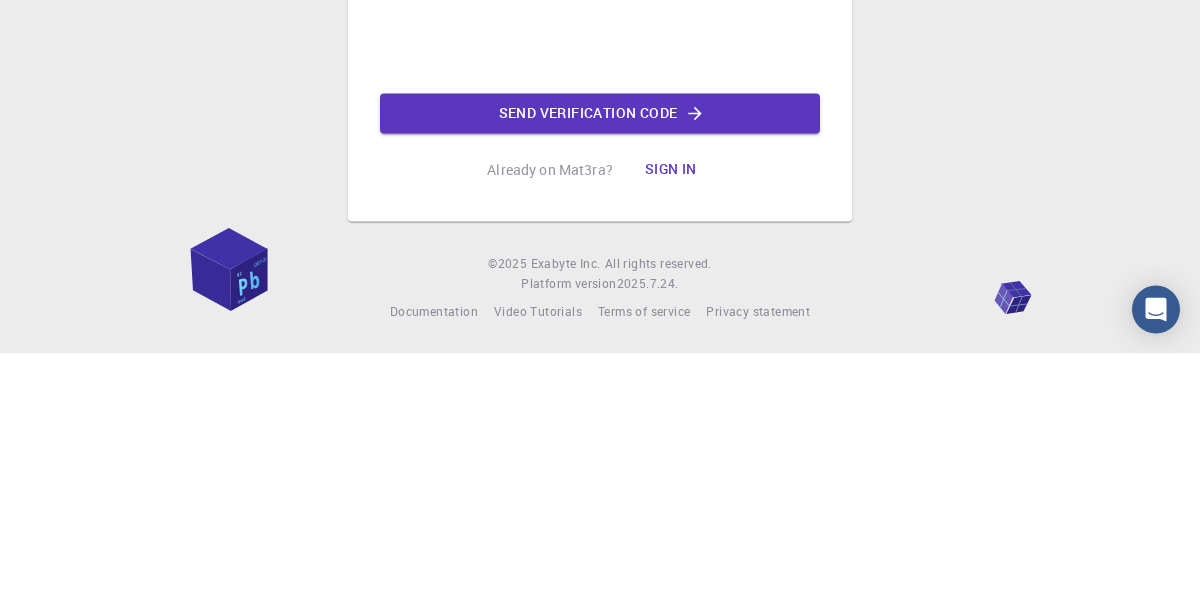 click on "Enter email Email address [EMAIL] Email address Send verification code Already on Mat3ra? Sign in" at bounding box center (600, 284) 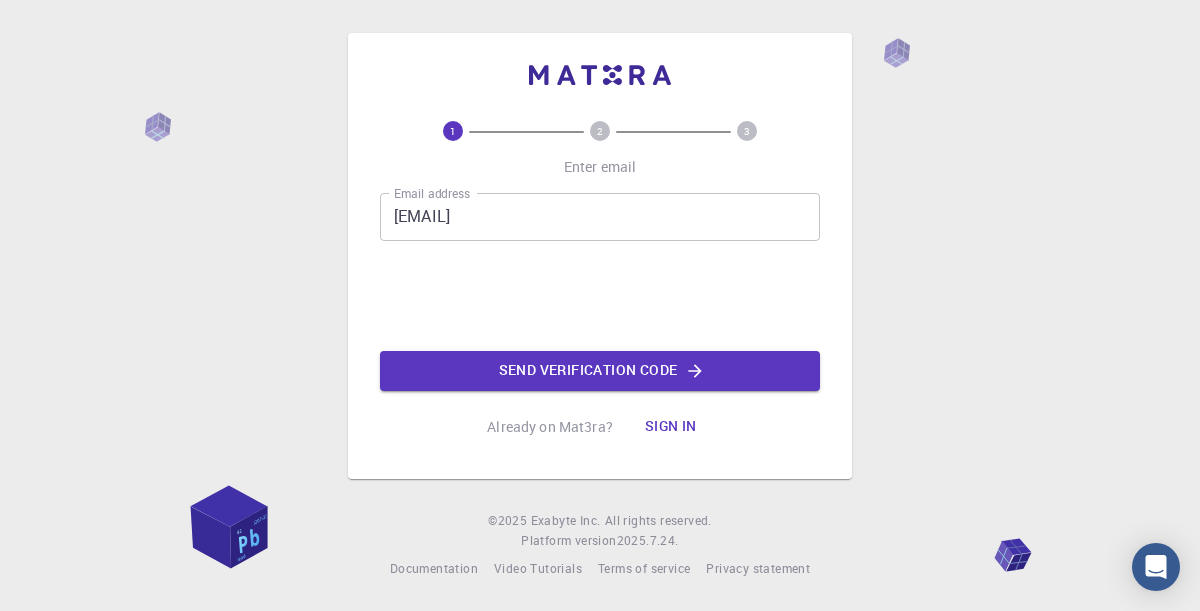 click on "Send verification code" 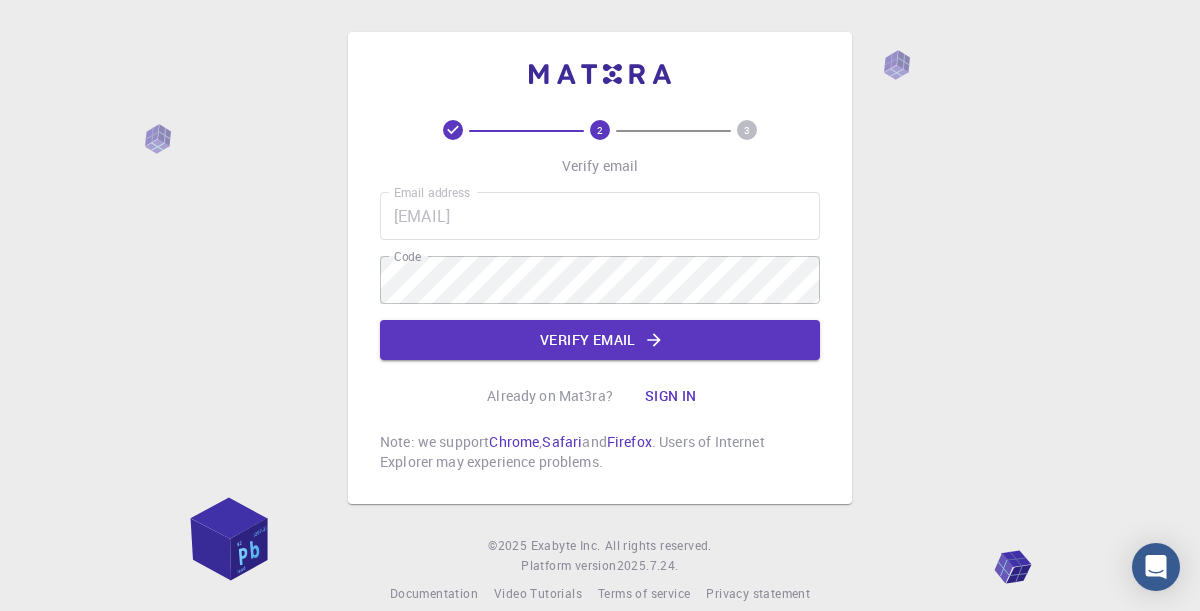 click on "Verify email Email address [EMAIL] Email address Code Code Verify email Already on Mat3ra? Sign in Note: we support  Chrome ,  Safari  and  Firefox . Users of Internet Explorer may experience problems." at bounding box center [600, 268] 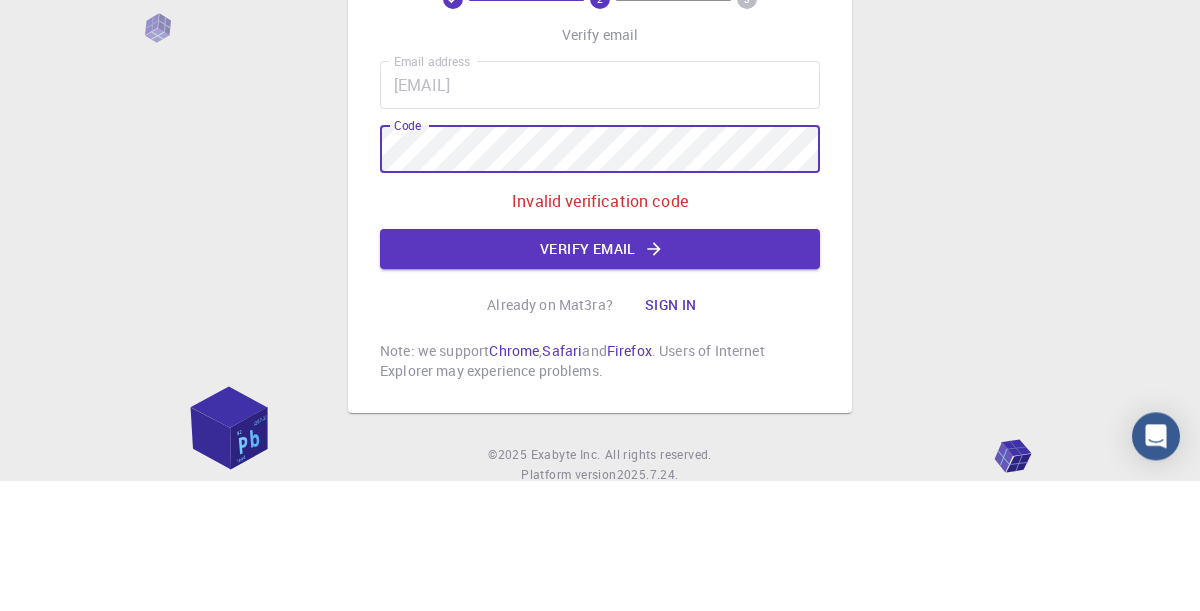 click on "Verify email" at bounding box center (600, 380) 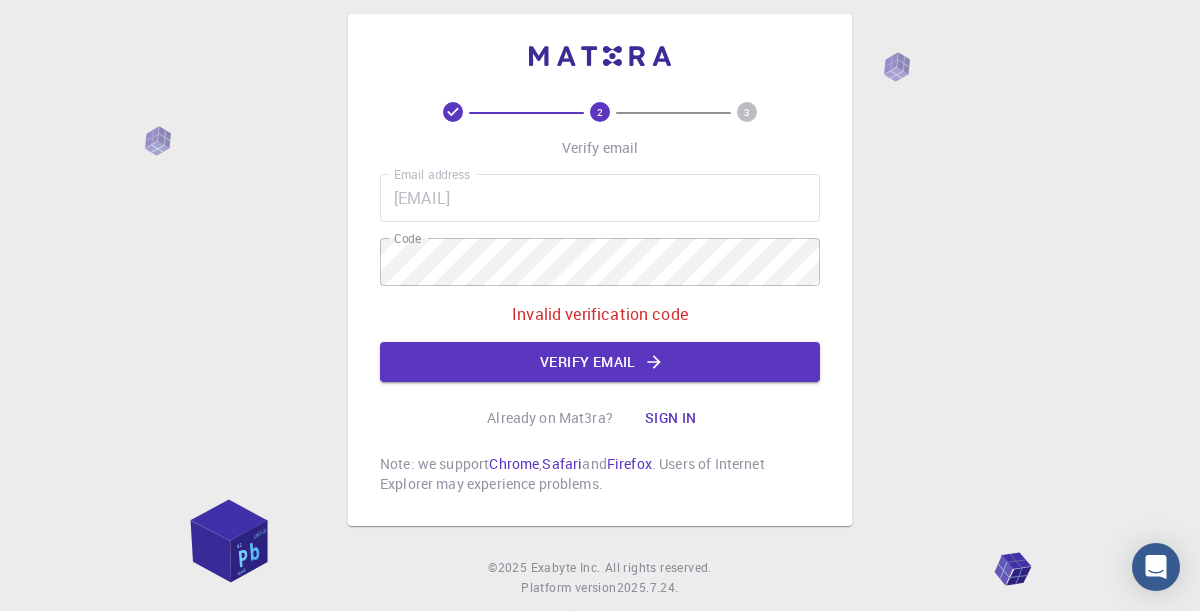 scroll, scrollTop: 0, scrollLeft: 0, axis: both 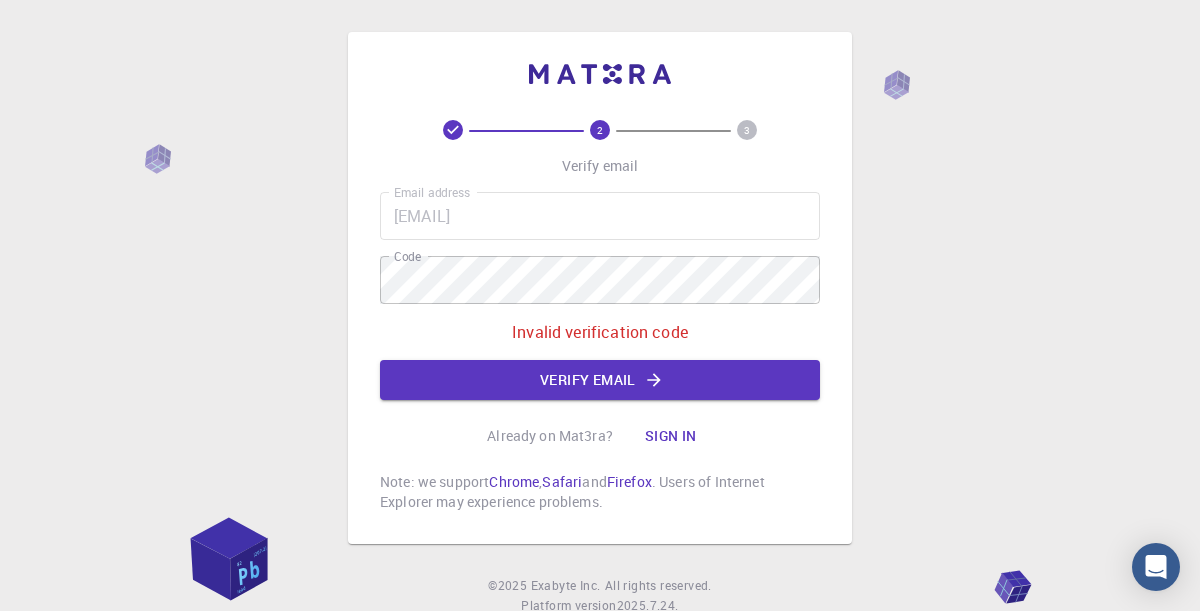 click on "Verify email" at bounding box center (600, 380) 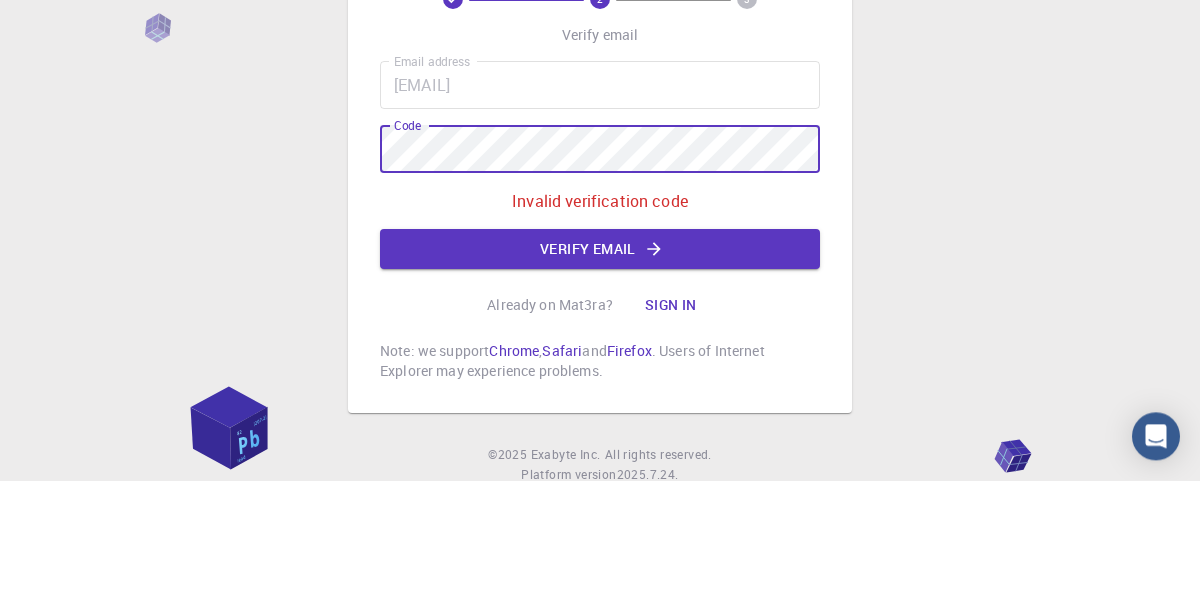 click on "Verify email" at bounding box center (600, 380) 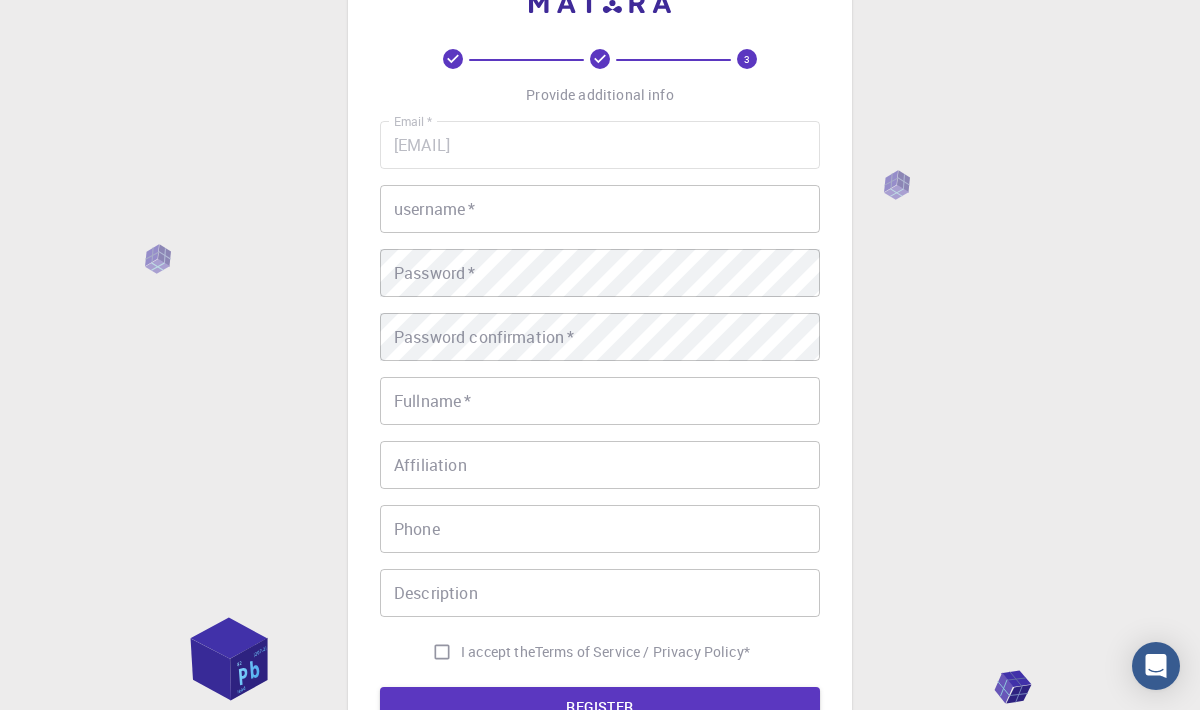 scroll, scrollTop: 70, scrollLeft: 0, axis: vertical 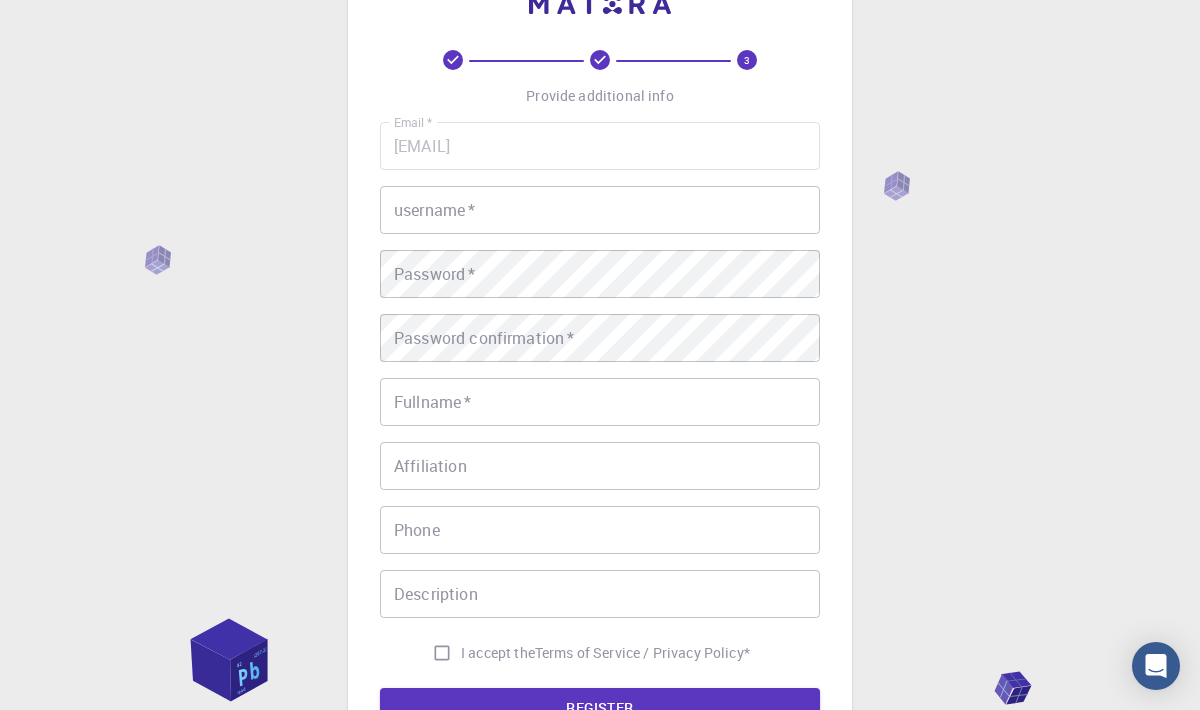 click on "username   *" at bounding box center [600, 210] 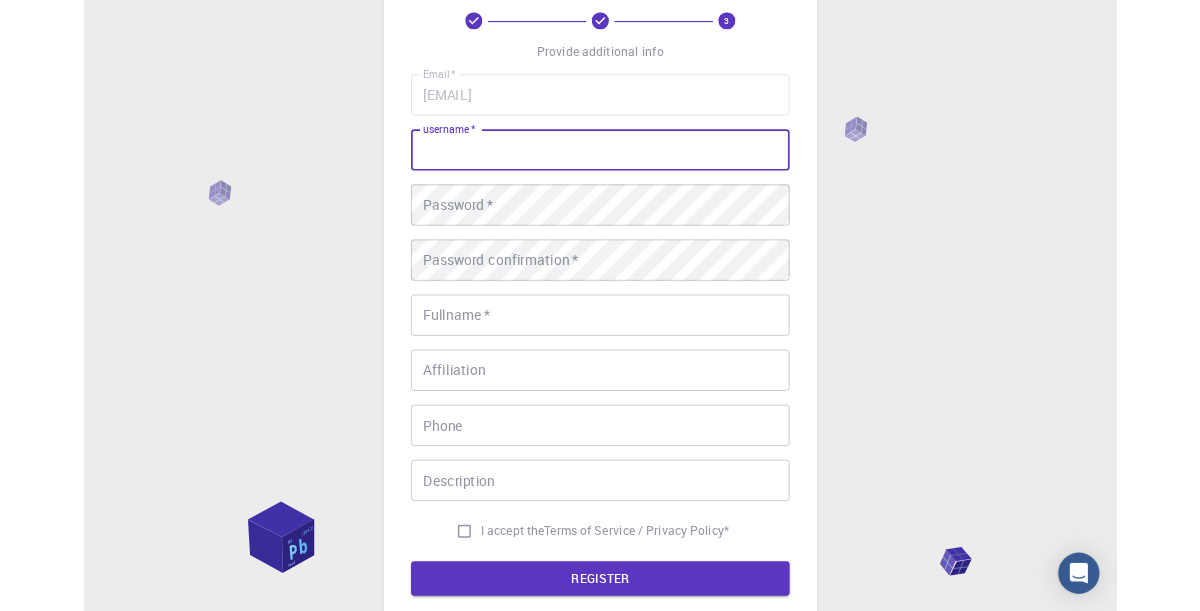 scroll, scrollTop: 132, scrollLeft: 0, axis: vertical 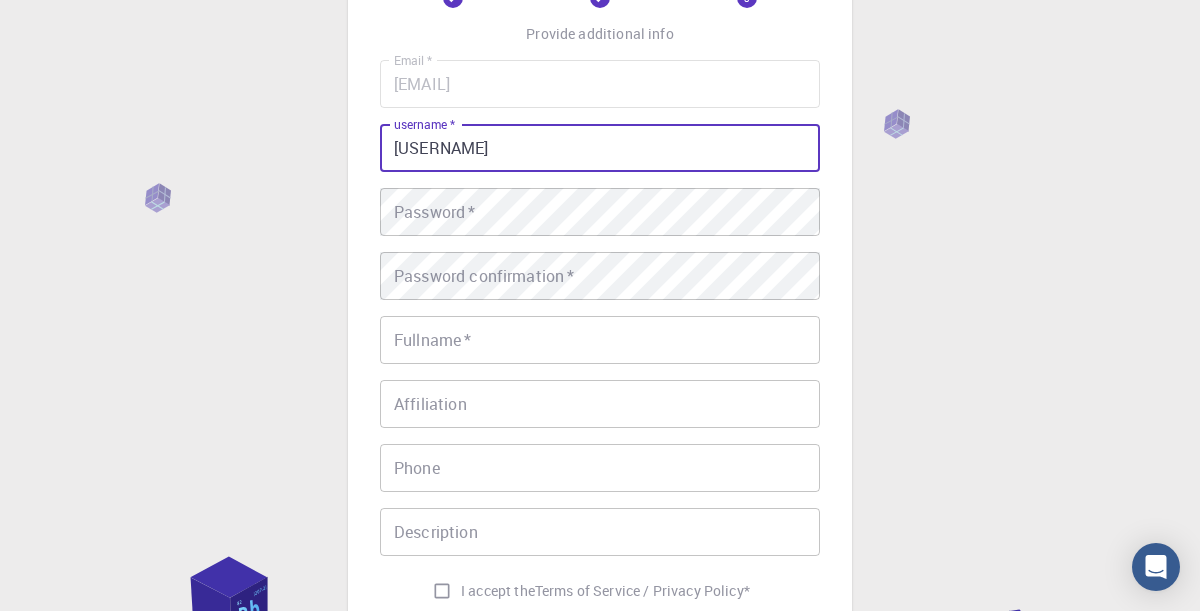 type on "[USERNAME]" 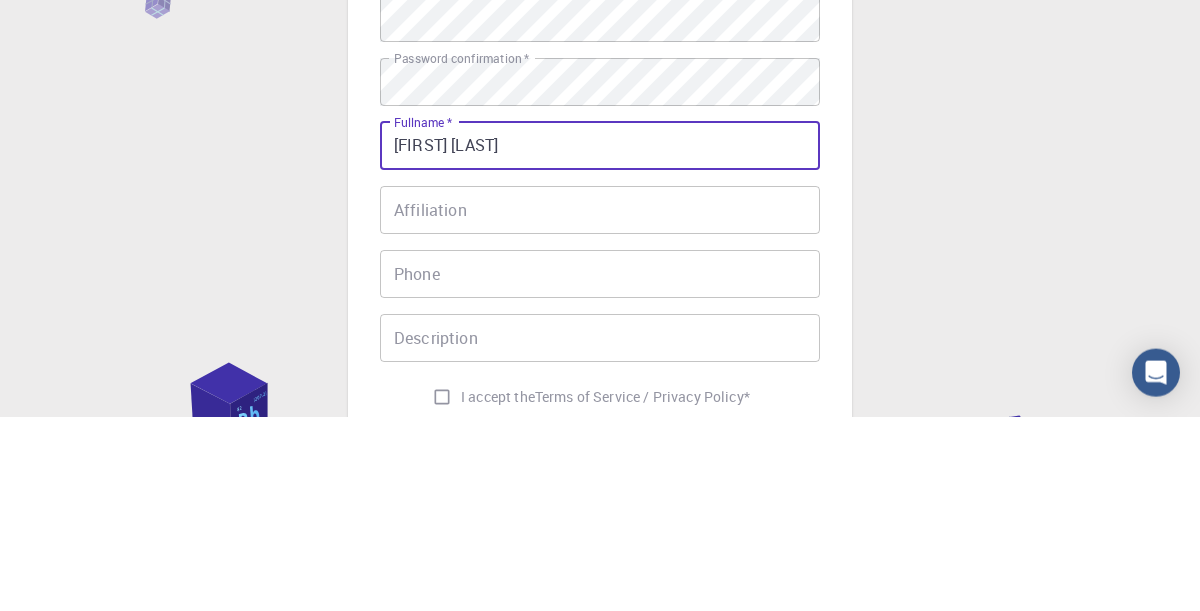 type on "[FIRST] [LAST]" 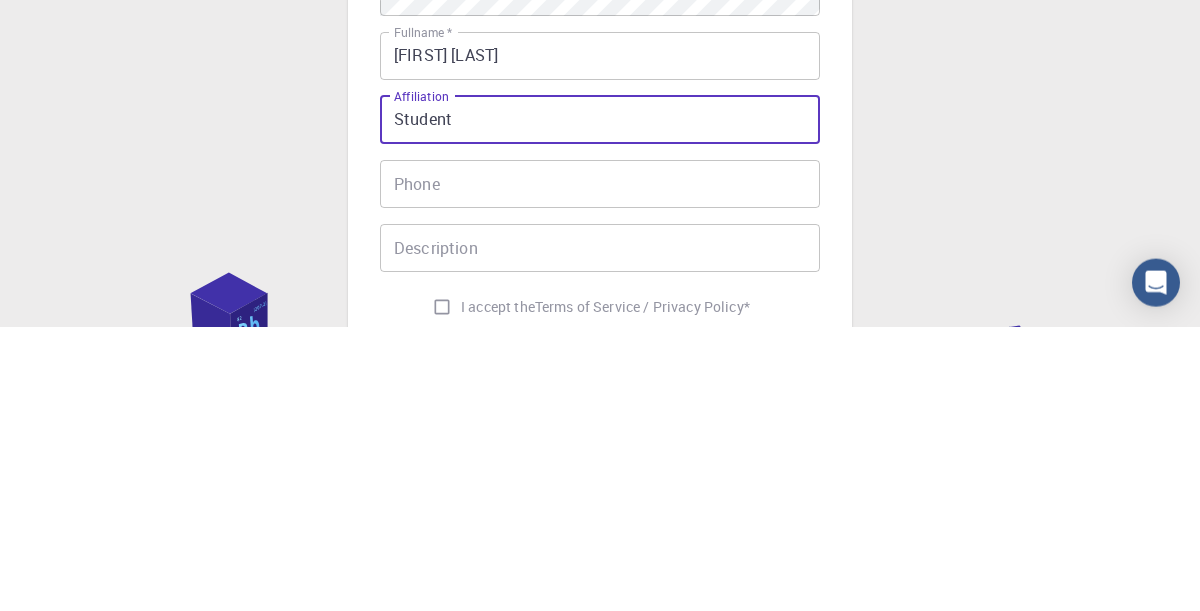 type on "Student" 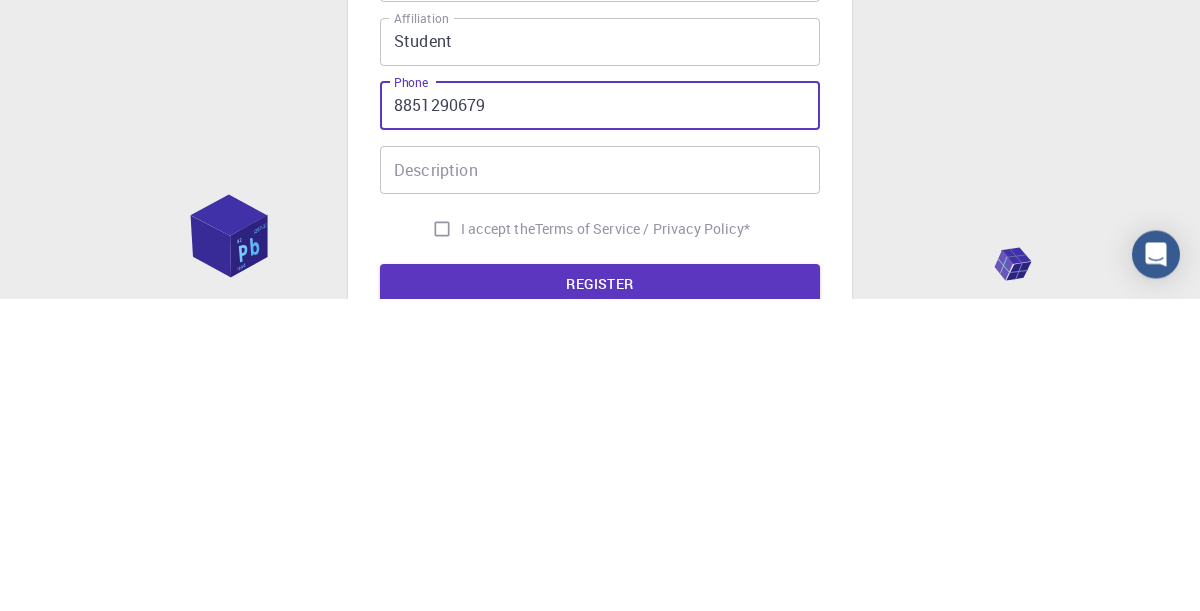 scroll, scrollTop: 202, scrollLeft: 0, axis: vertical 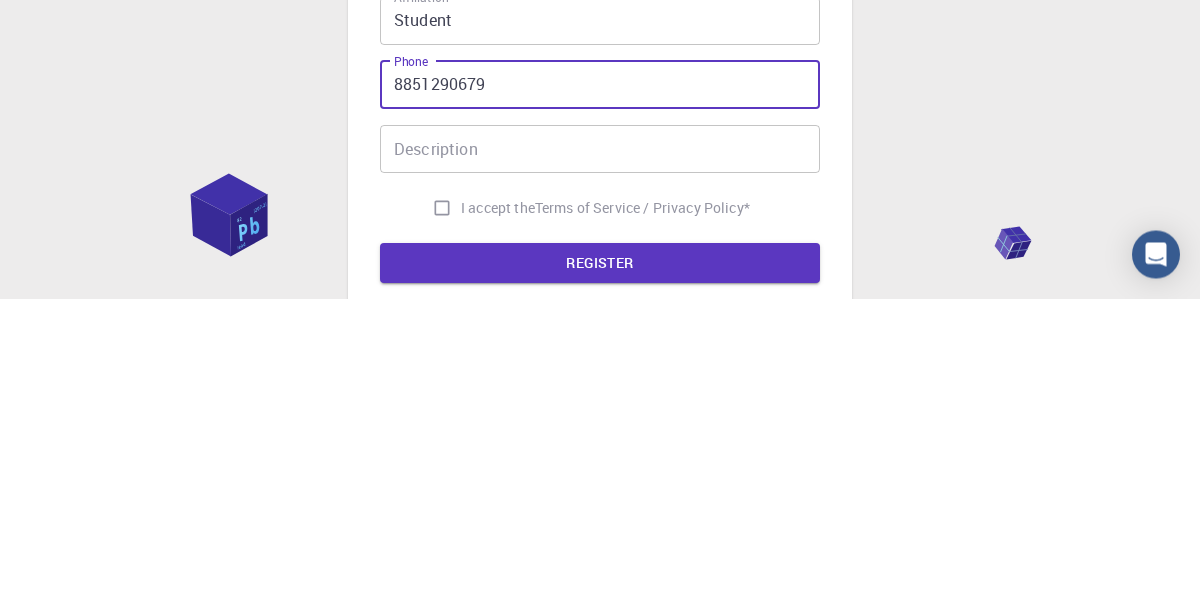 type on "8851290679" 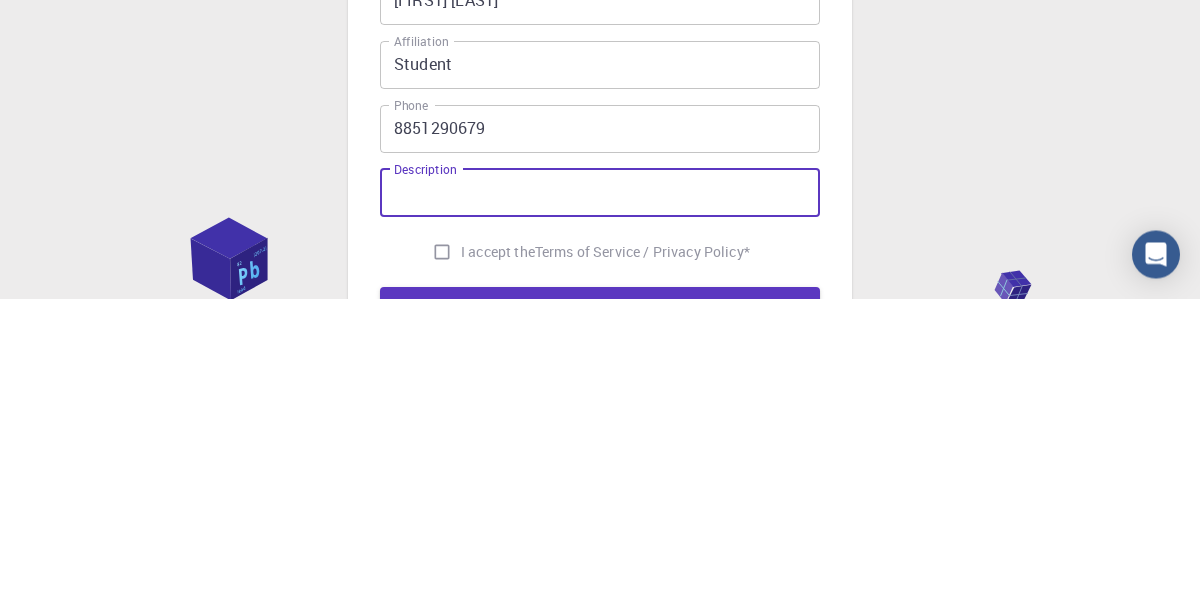 scroll, scrollTop: 163, scrollLeft: 0, axis: vertical 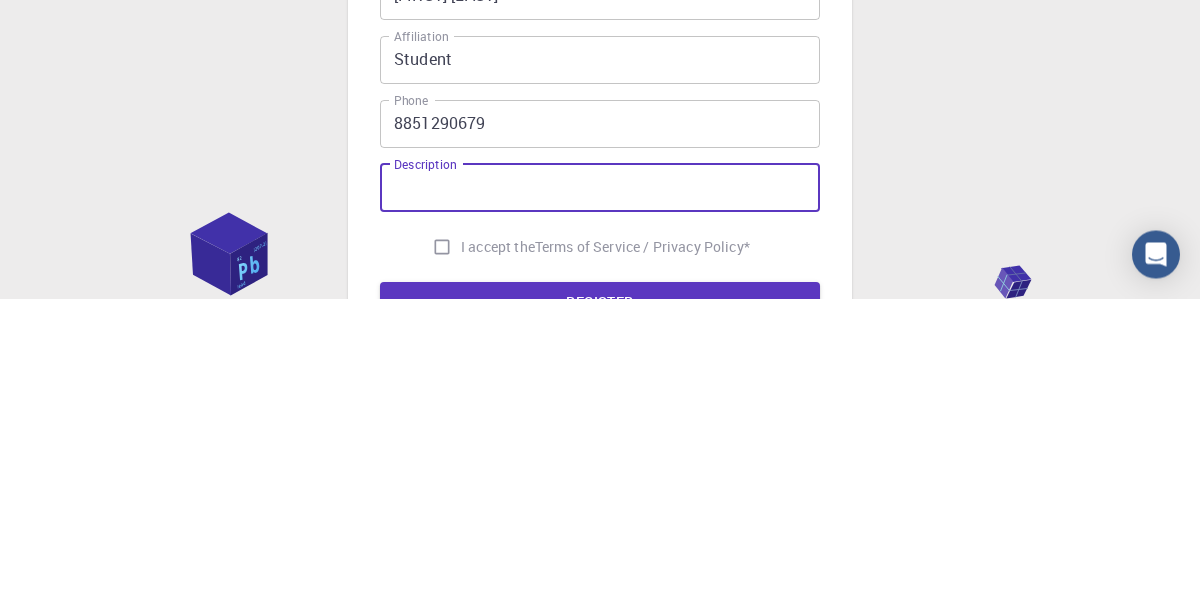 click on "I accept the  Terms of Service / Privacy Policy  *" at bounding box center [442, 560] 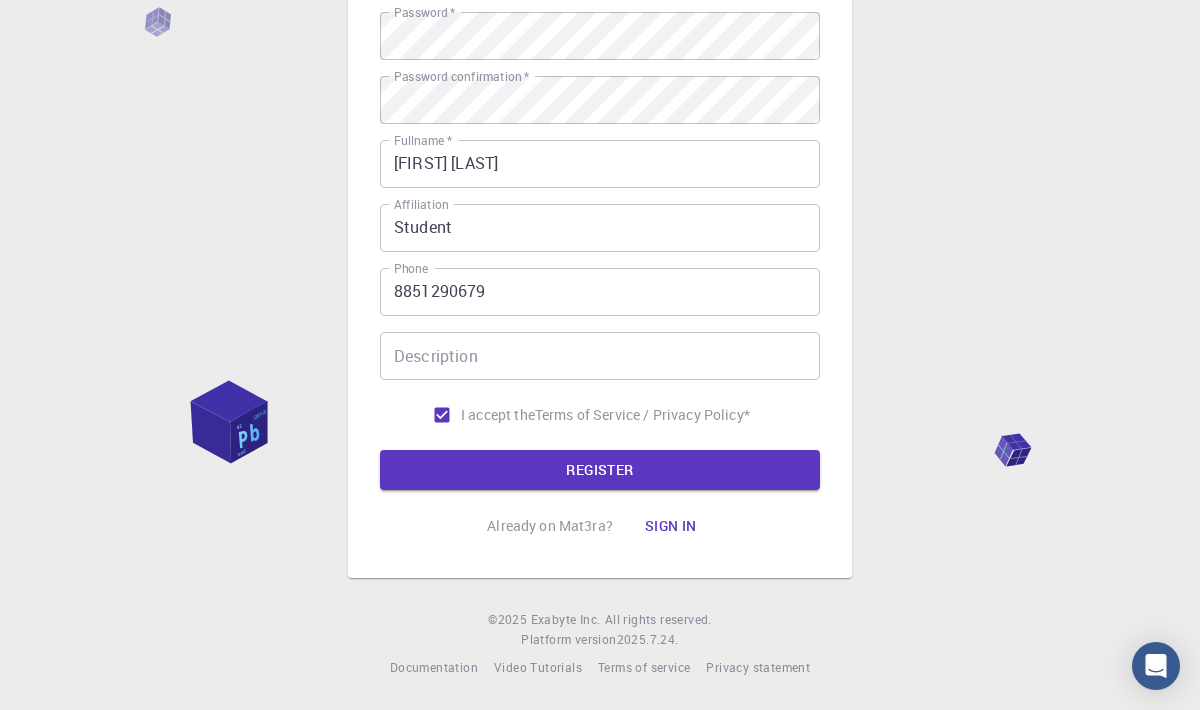 click on "REGISTER" at bounding box center (600, 470) 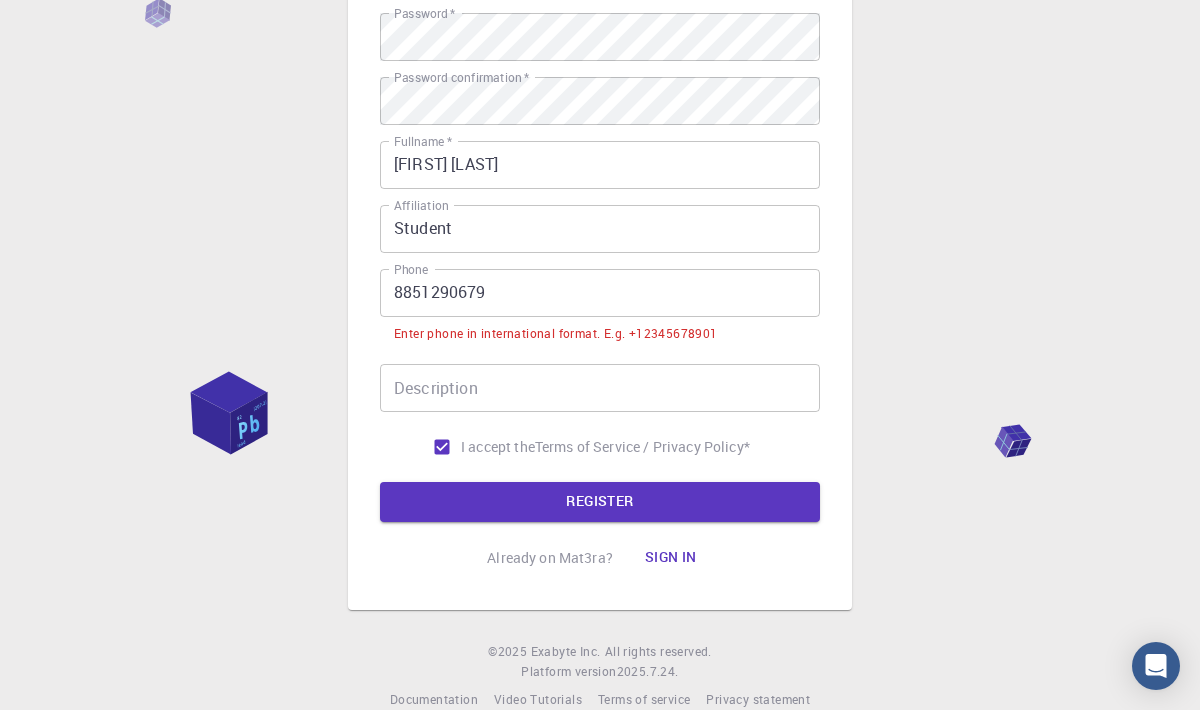 click on "8851290679" at bounding box center [600, 293] 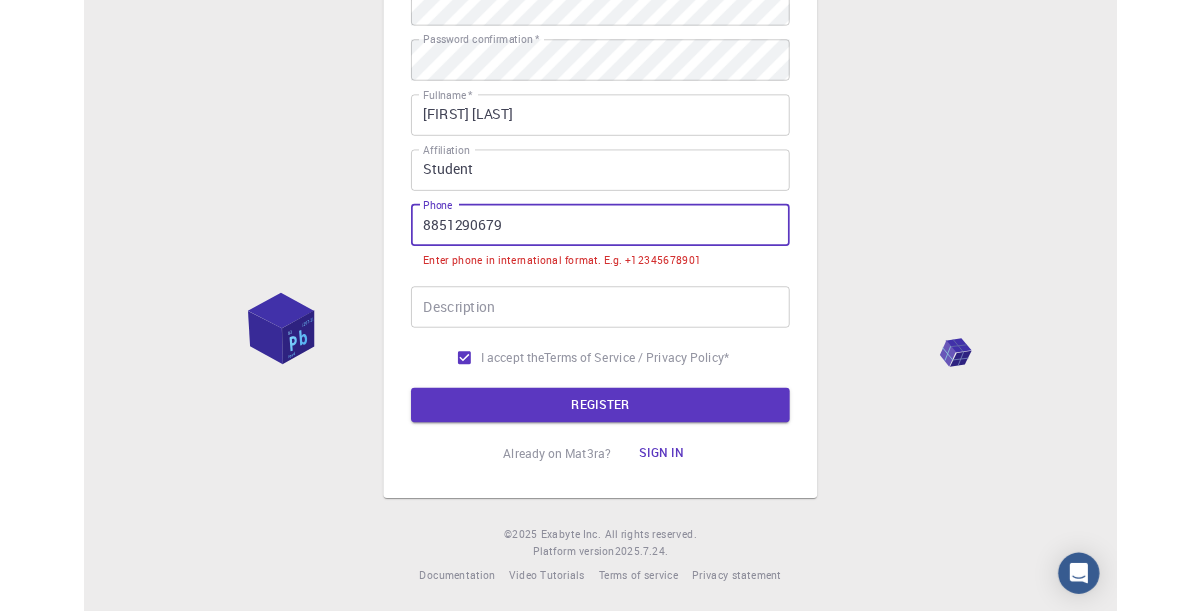 scroll, scrollTop: 420, scrollLeft: 0, axis: vertical 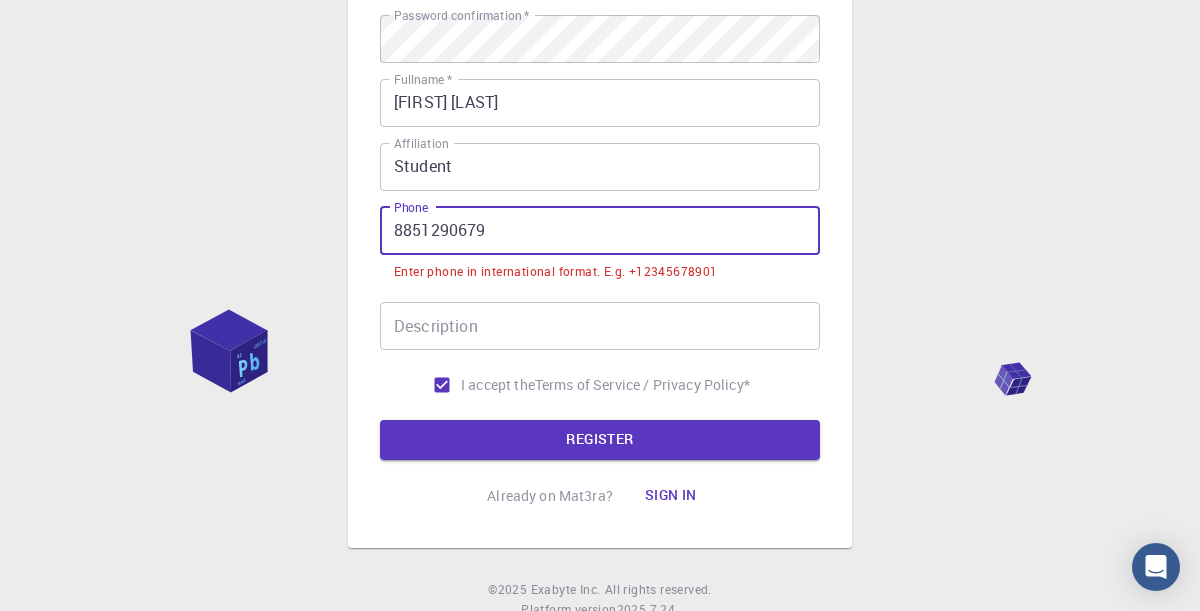 click on "Phone" at bounding box center (411, 207) 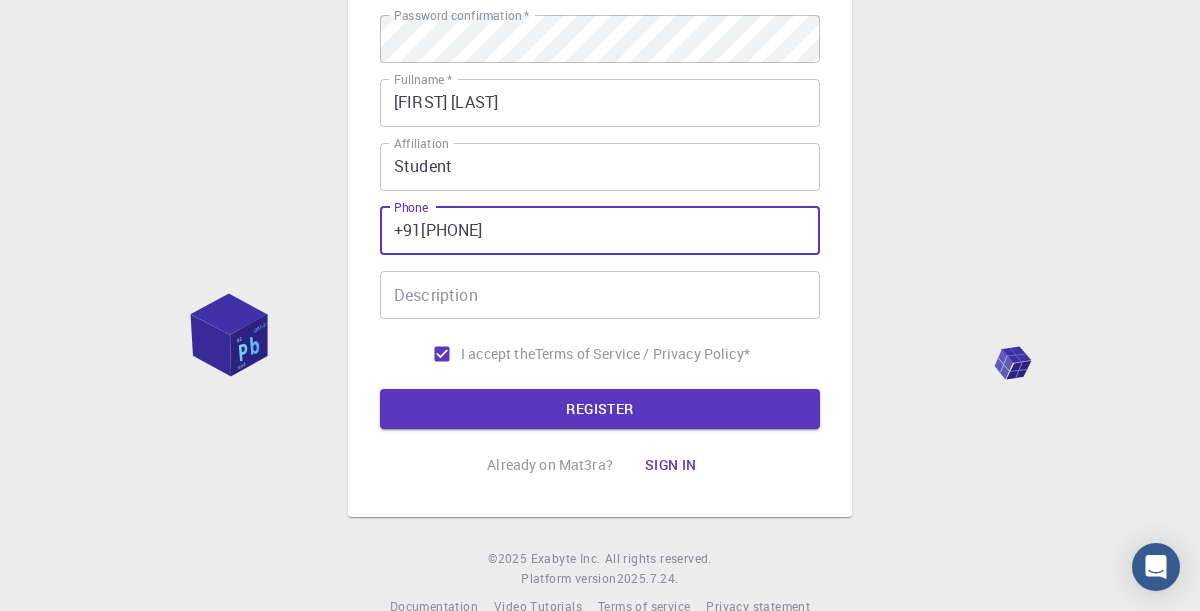type on "+91[PHONE]" 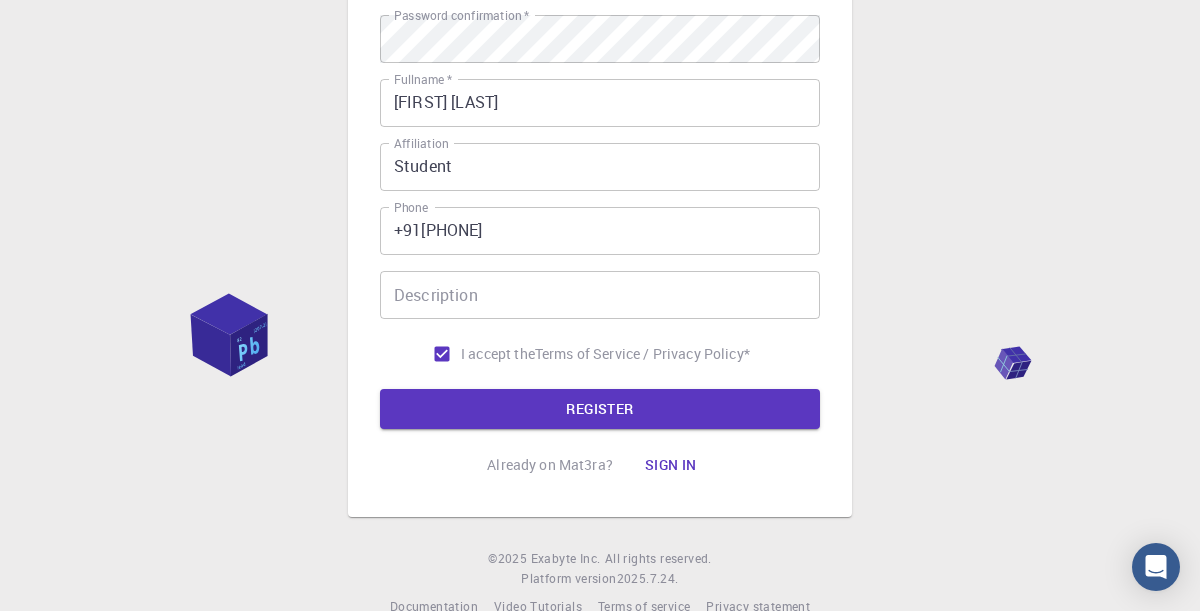 click on "REGISTER" at bounding box center [600, 409] 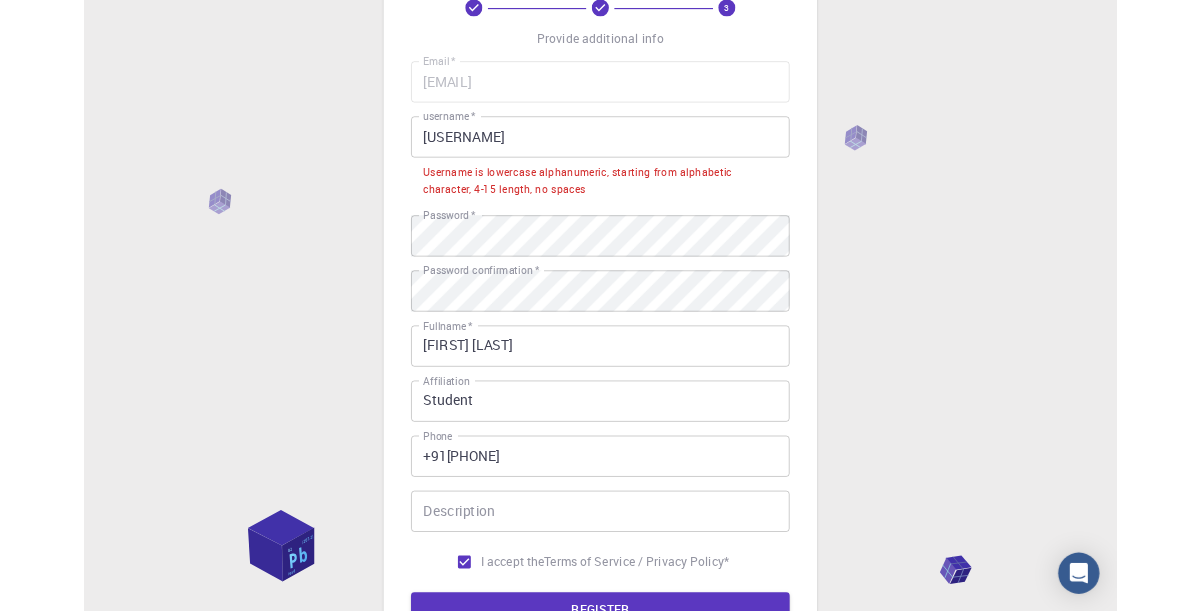 scroll, scrollTop: 122, scrollLeft: 0, axis: vertical 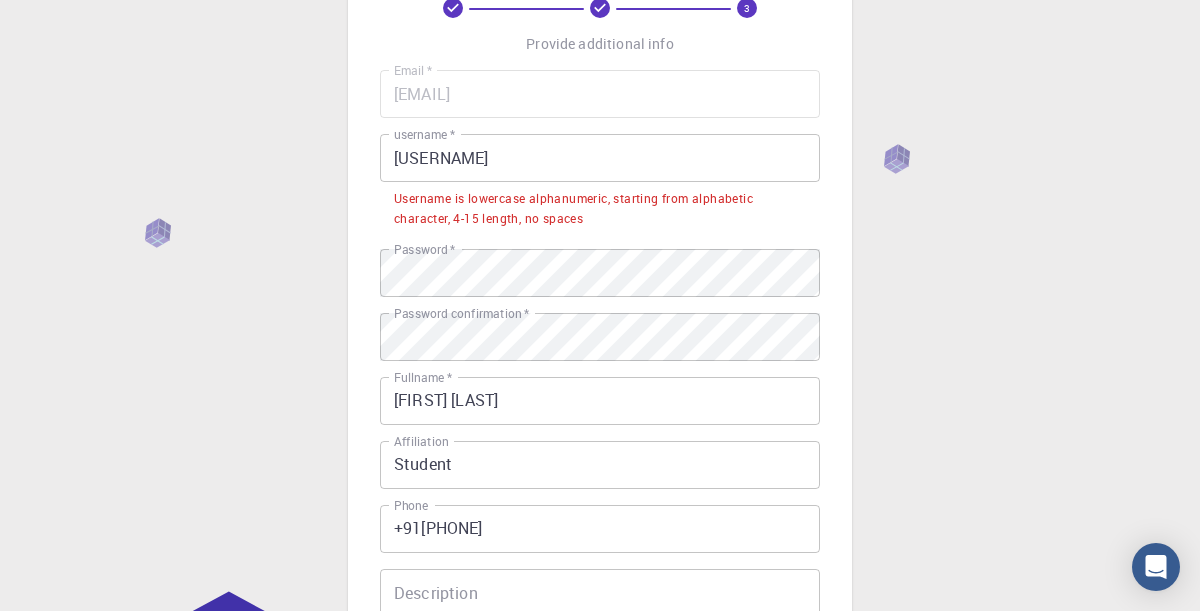 click on "[USERNAME]" at bounding box center [600, 158] 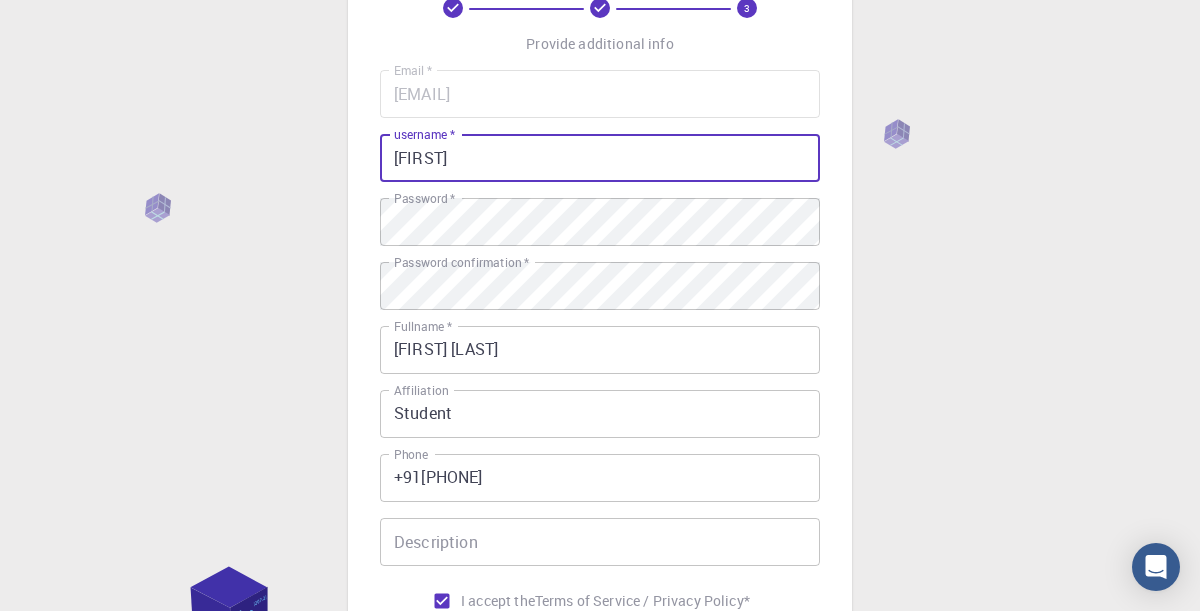 type on "[FIRST]" 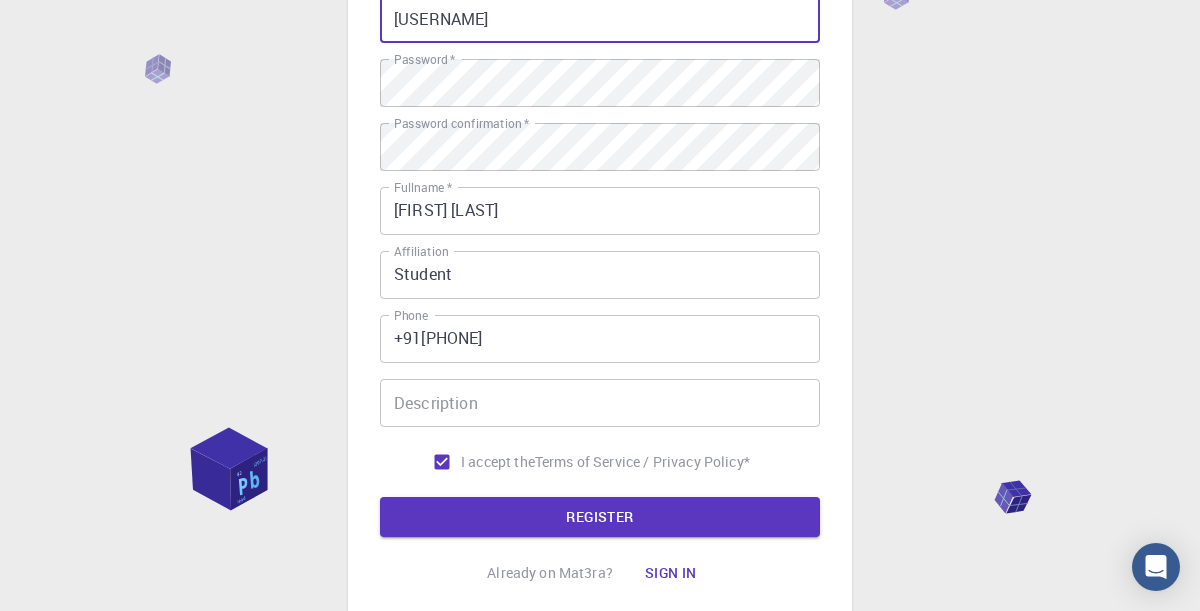 scroll, scrollTop: 406, scrollLeft: 0, axis: vertical 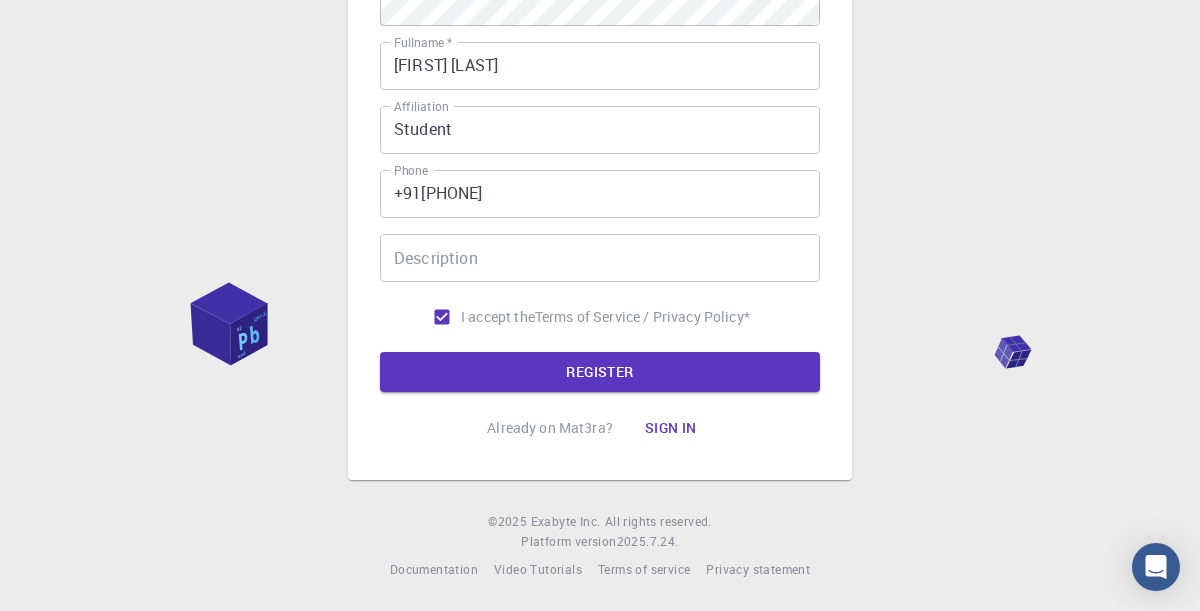 type on "[USERNAME]" 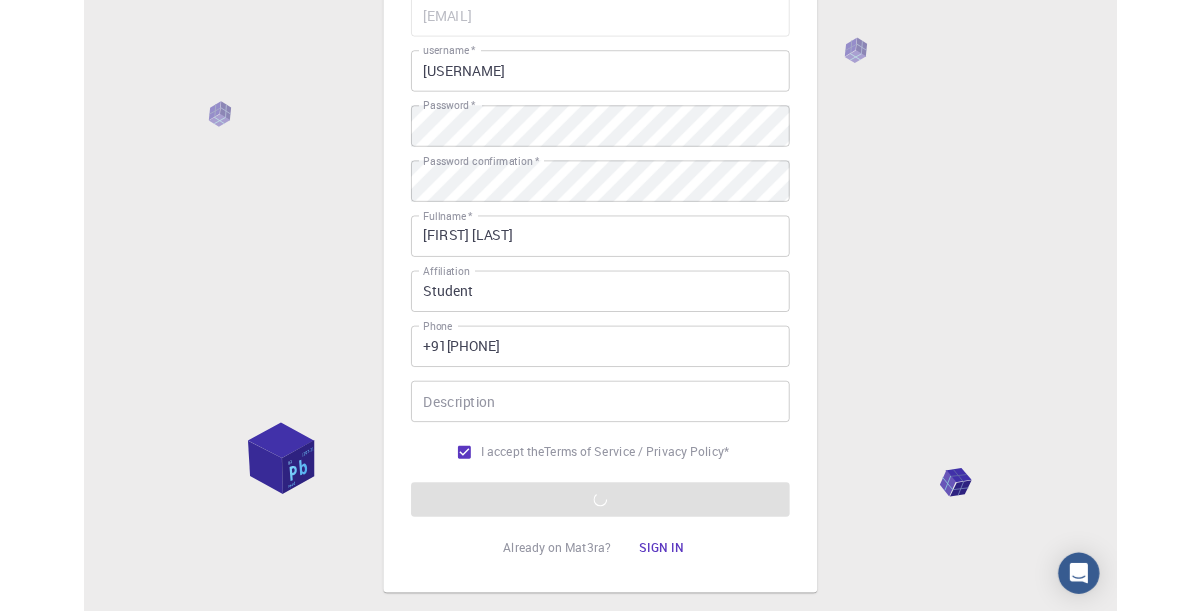 scroll, scrollTop: 0, scrollLeft: 0, axis: both 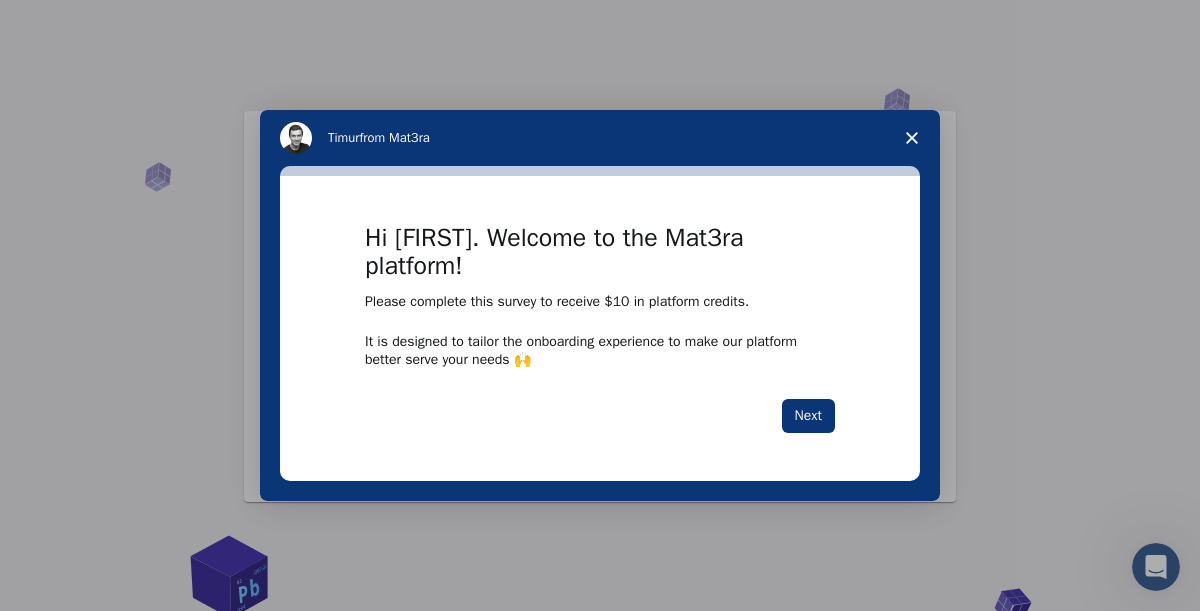 click at bounding box center (600, 305) 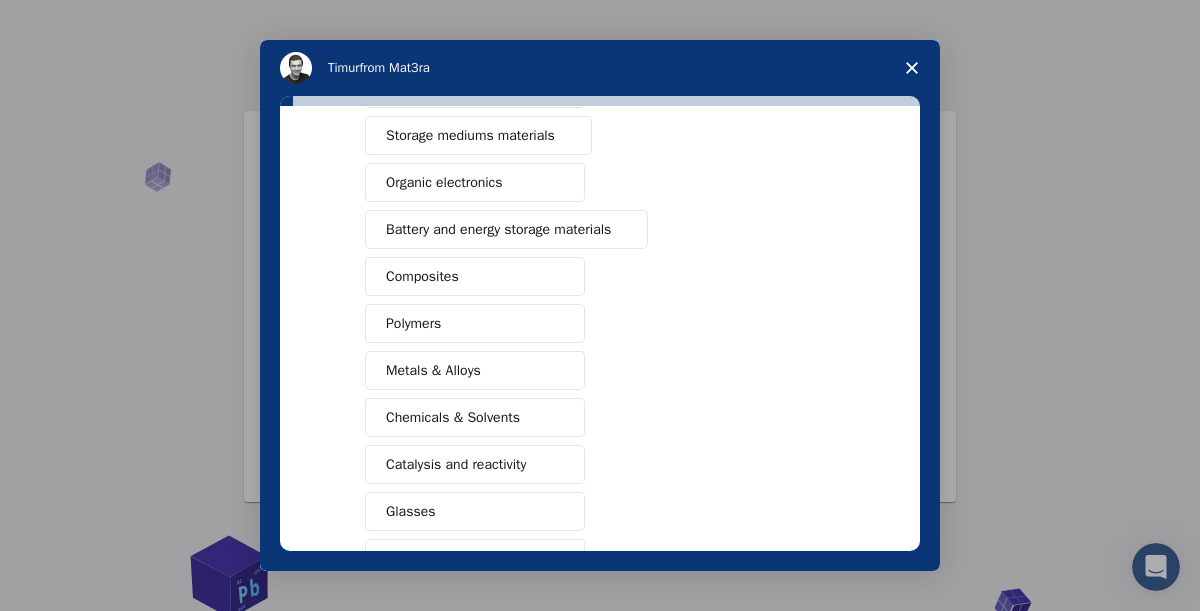 scroll, scrollTop: 204, scrollLeft: 0, axis: vertical 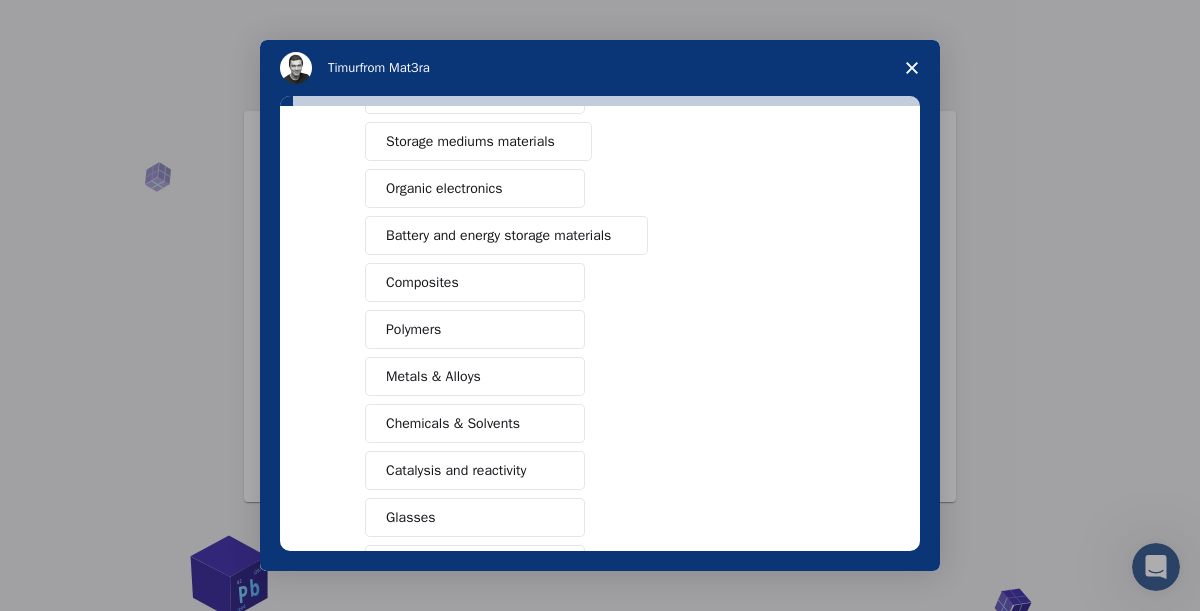 click on "Semiconductors Solar energy materials Storage mediums materials Organic electronics Battery and energy storage materials Composites Polymers Metals & Alloys Chemicals & Solvents Catalysis and reactivity Glasses Other (Please specify)" at bounding box center (600, 306) 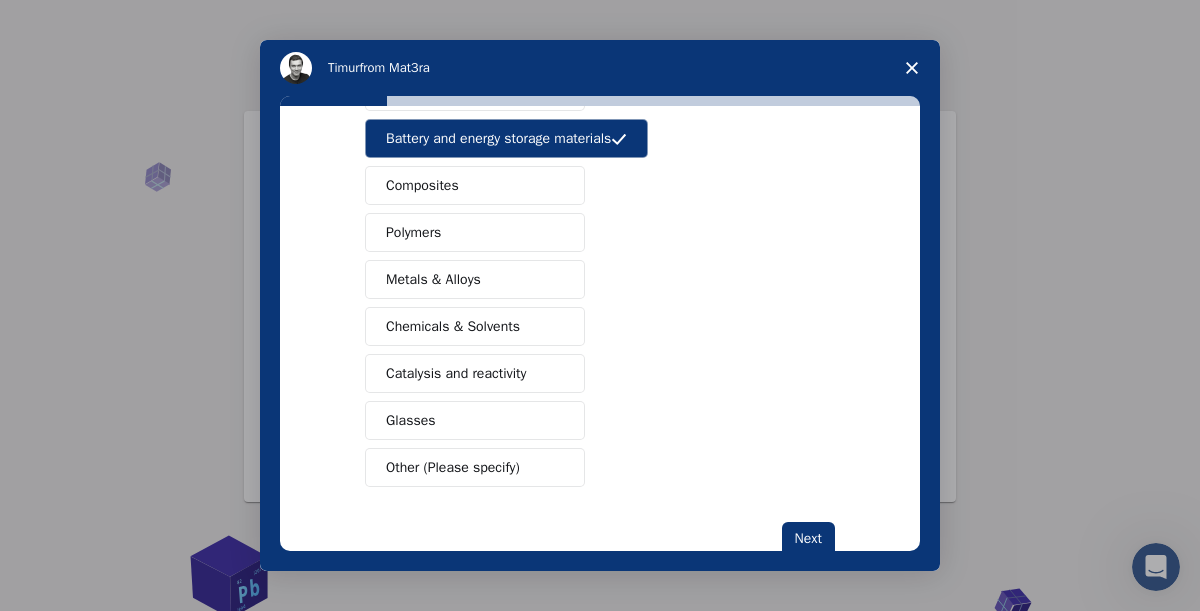scroll, scrollTop: 314, scrollLeft: 0, axis: vertical 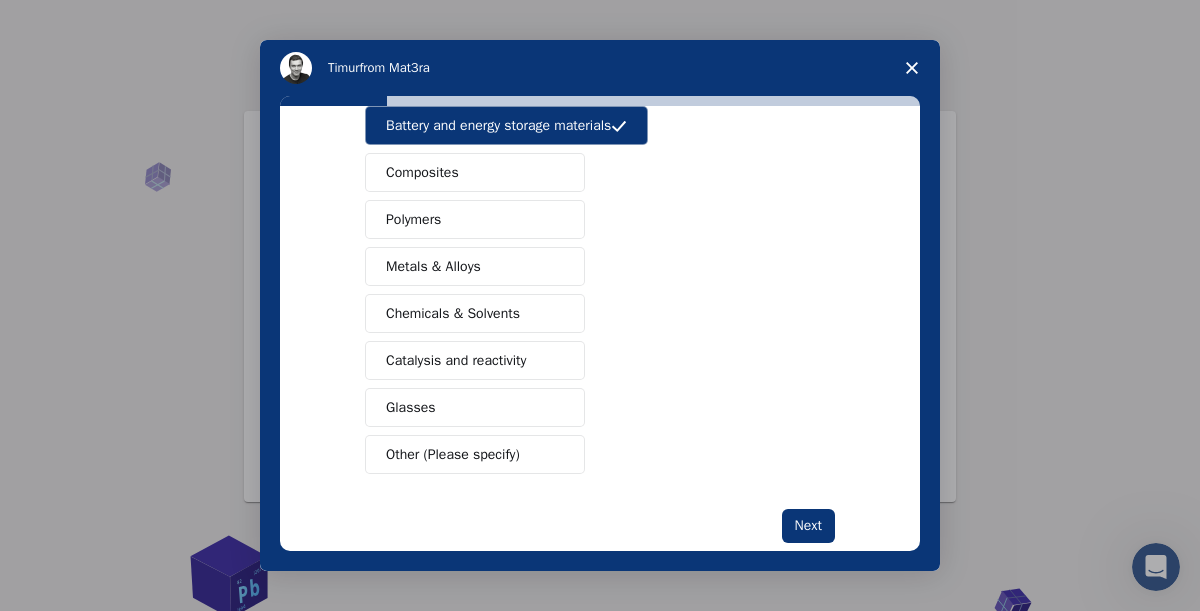 click on "Semiconductors Solar energy materials Storage mediums materials Organic electronics Battery and energy storage materials Composites Polymers Metals & Alloys Chemicals & Solvents Catalysis and reactivity Glasses Other (Please specify)" at bounding box center [600, 196] 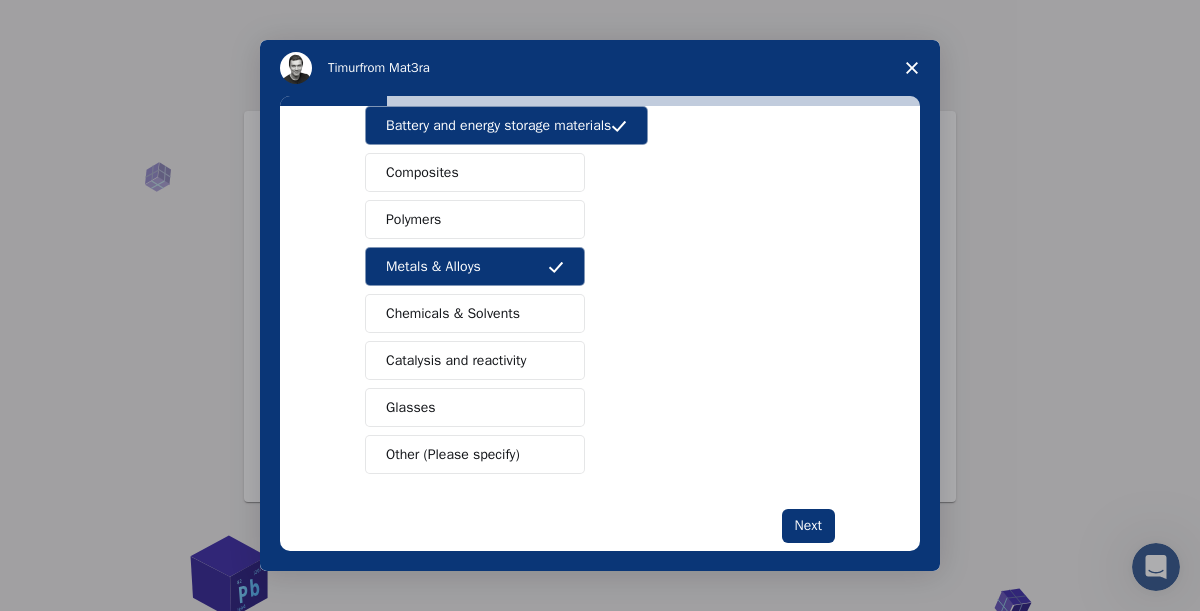 click on "Next" at bounding box center (808, 526) 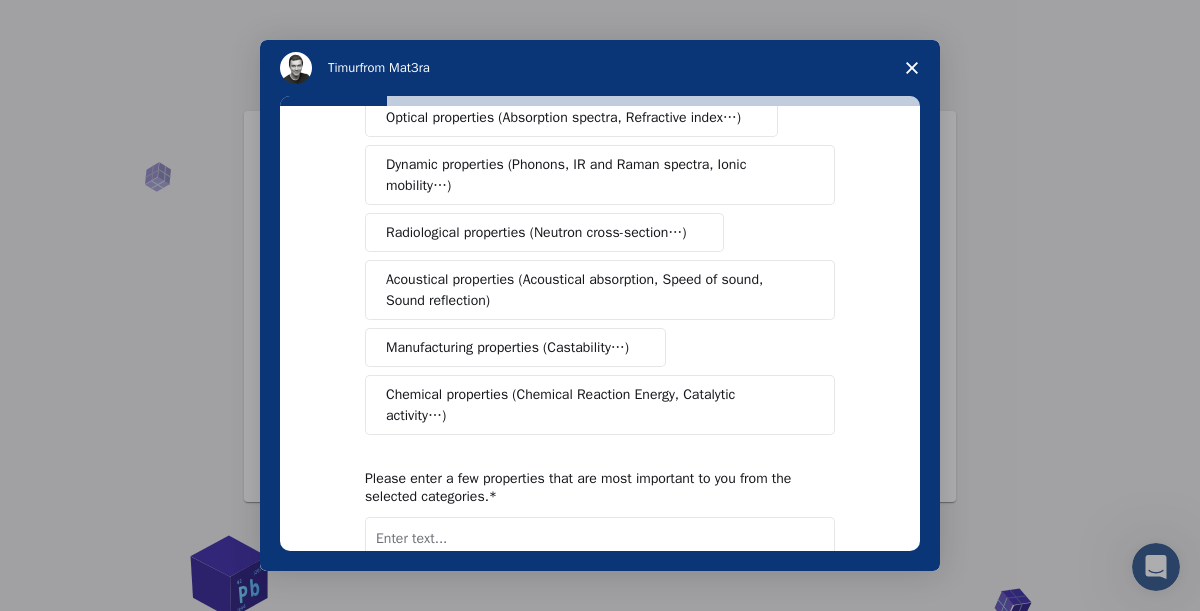 scroll, scrollTop: 0, scrollLeft: 0, axis: both 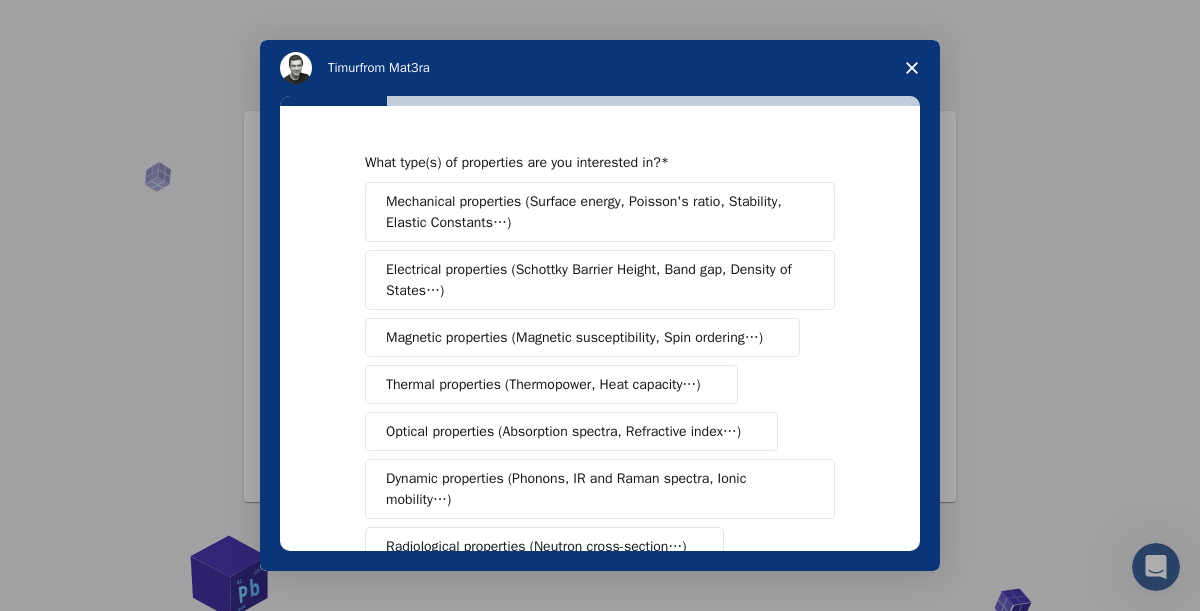 click on "Mechanical properties (Surface energy, Poisson's ratio, Stability, Elastic Constants…)" at bounding box center [593, 212] 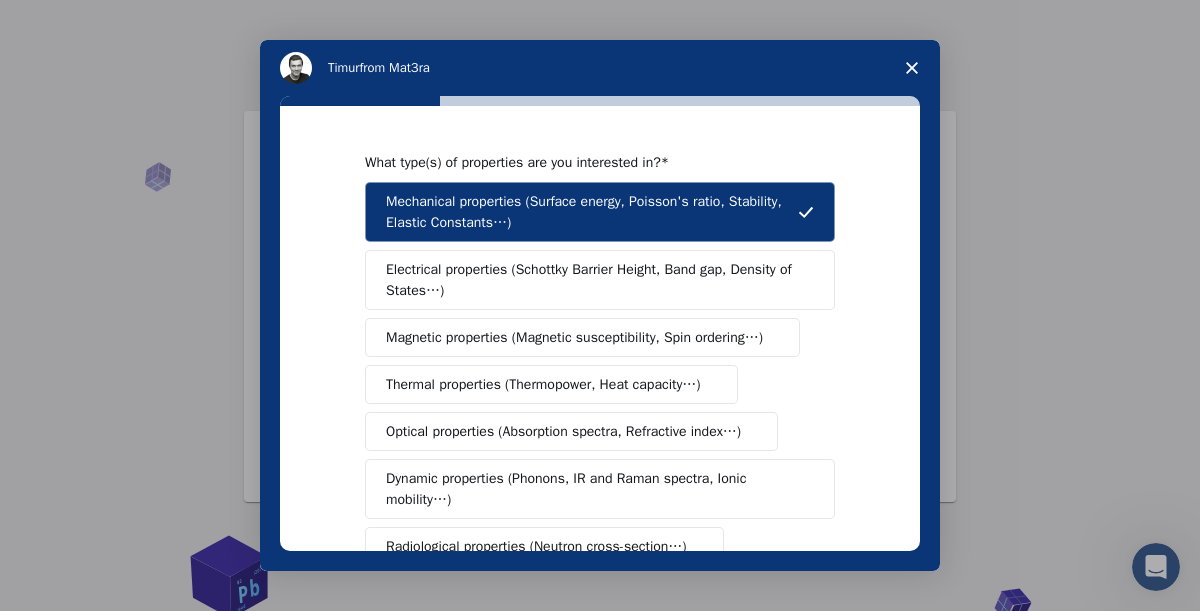 click on "Electrical properties (Schottky Barrier Height, Band gap, Density of States…)" at bounding box center [593, 280] 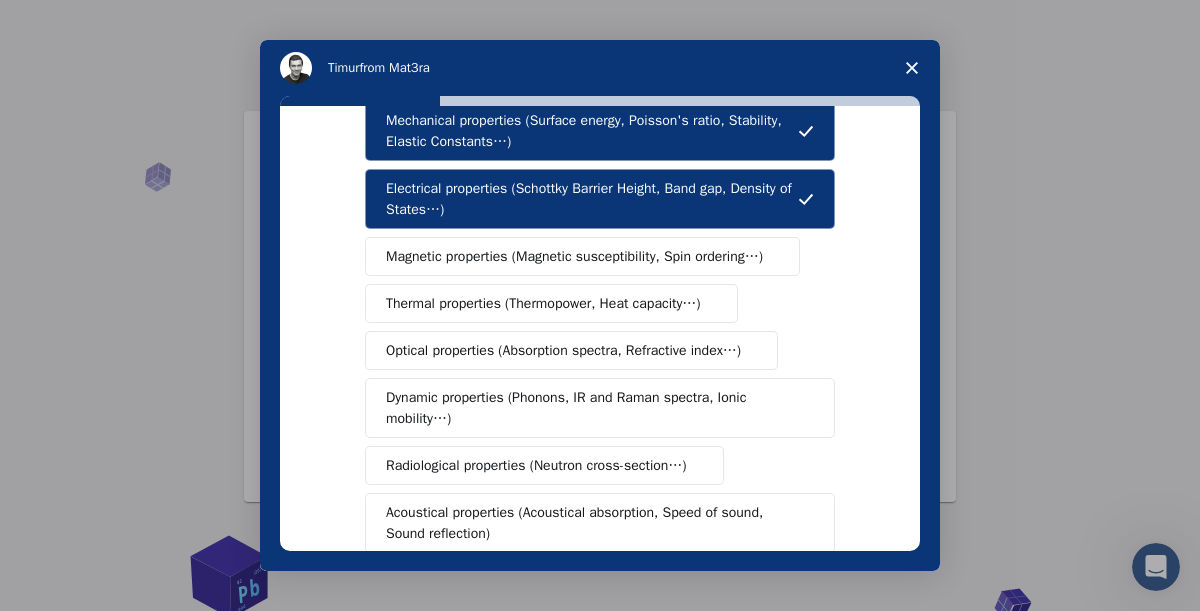 scroll, scrollTop: 103, scrollLeft: 0, axis: vertical 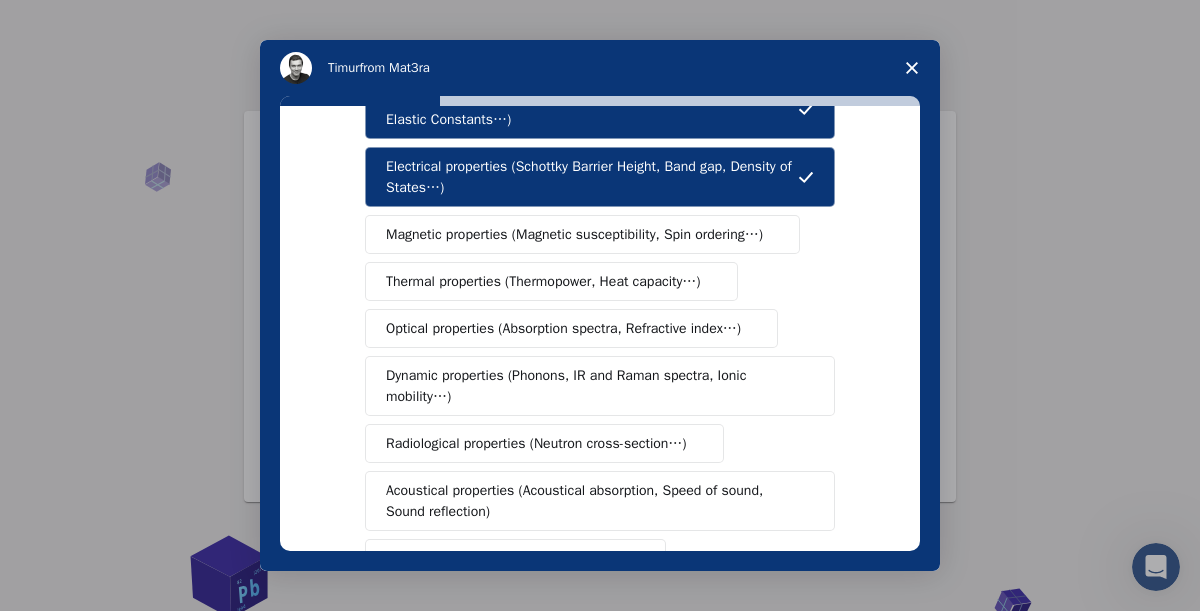click on "Magnetic properties (Magnetic susceptibility, Spin ordering…)" at bounding box center (582, 234) 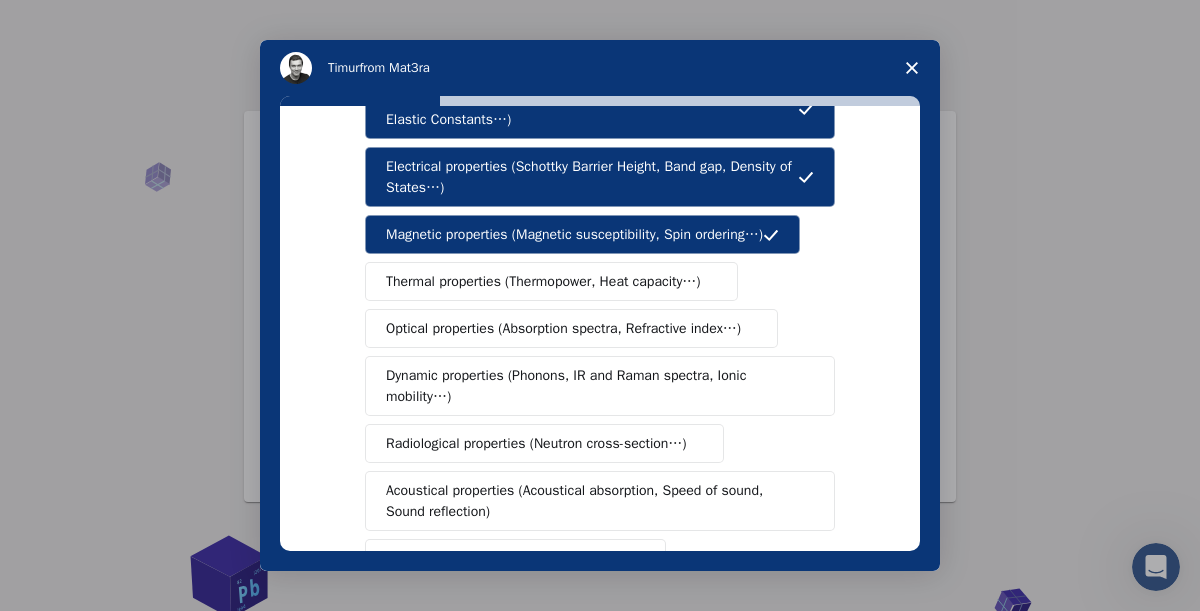 click on "Thermal properties (Thermopower, Heat capacity…)" at bounding box center [551, 281] 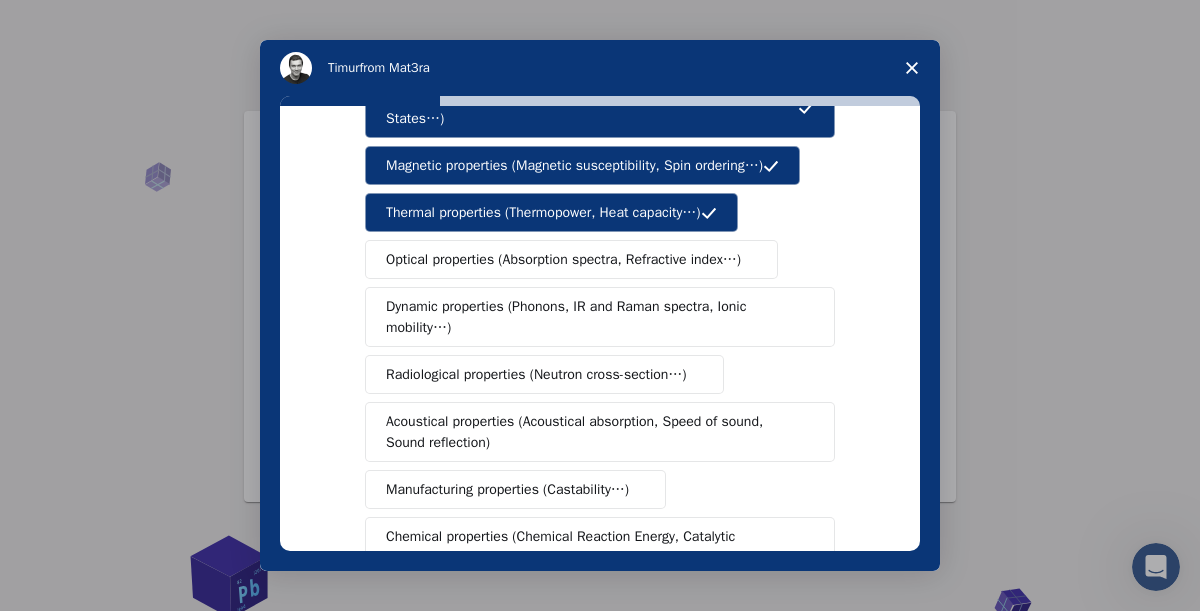 scroll, scrollTop: 174, scrollLeft: 0, axis: vertical 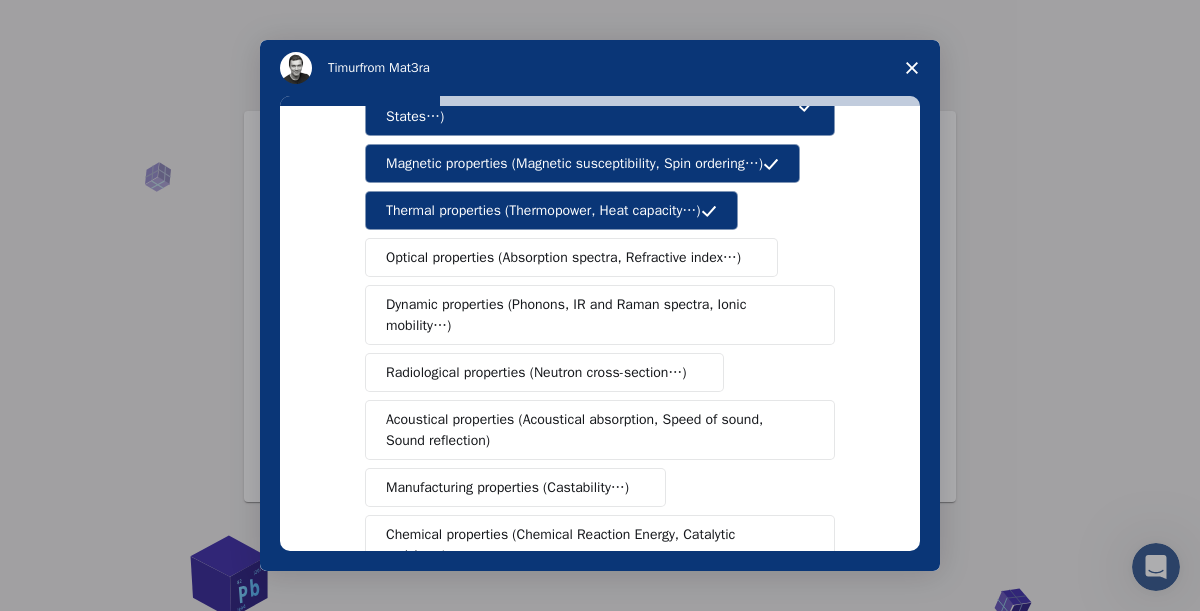 click at bounding box center (749, 258) 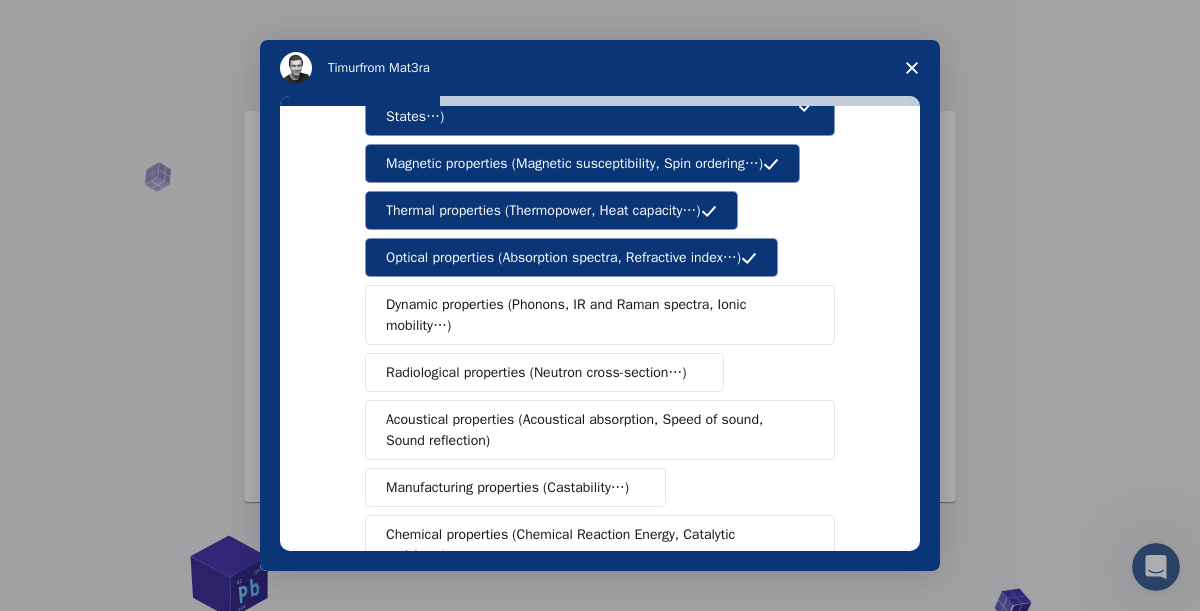 click on "Dynamic properties (Phonons, IR and Raman spectra, Ionic mobility…)" at bounding box center (592, 315) 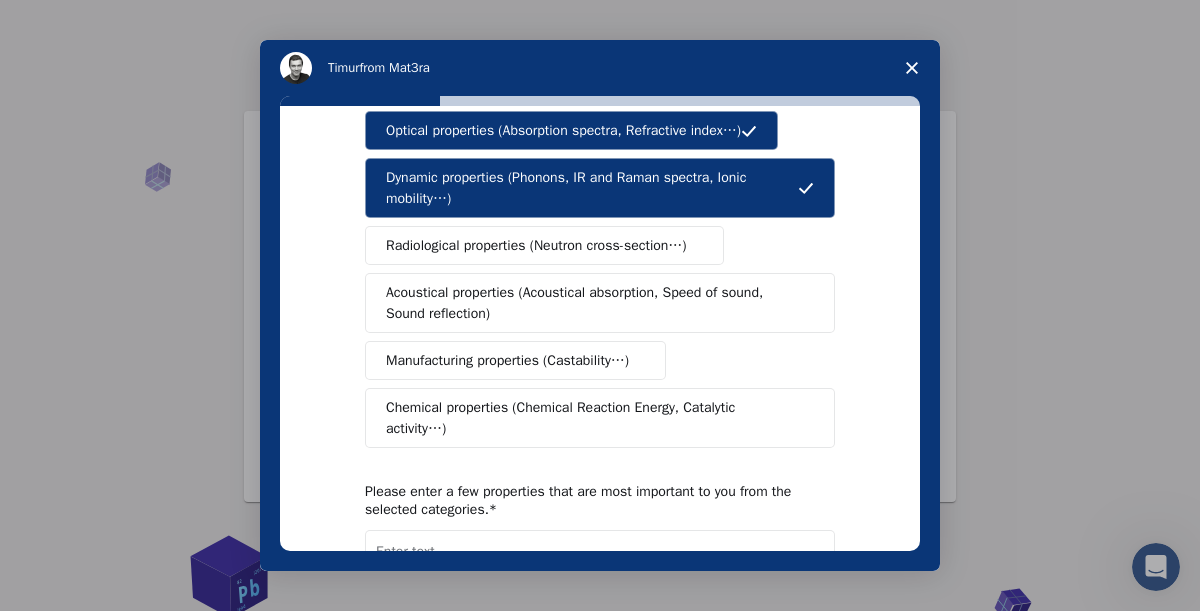 scroll, scrollTop: 306, scrollLeft: 0, axis: vertical 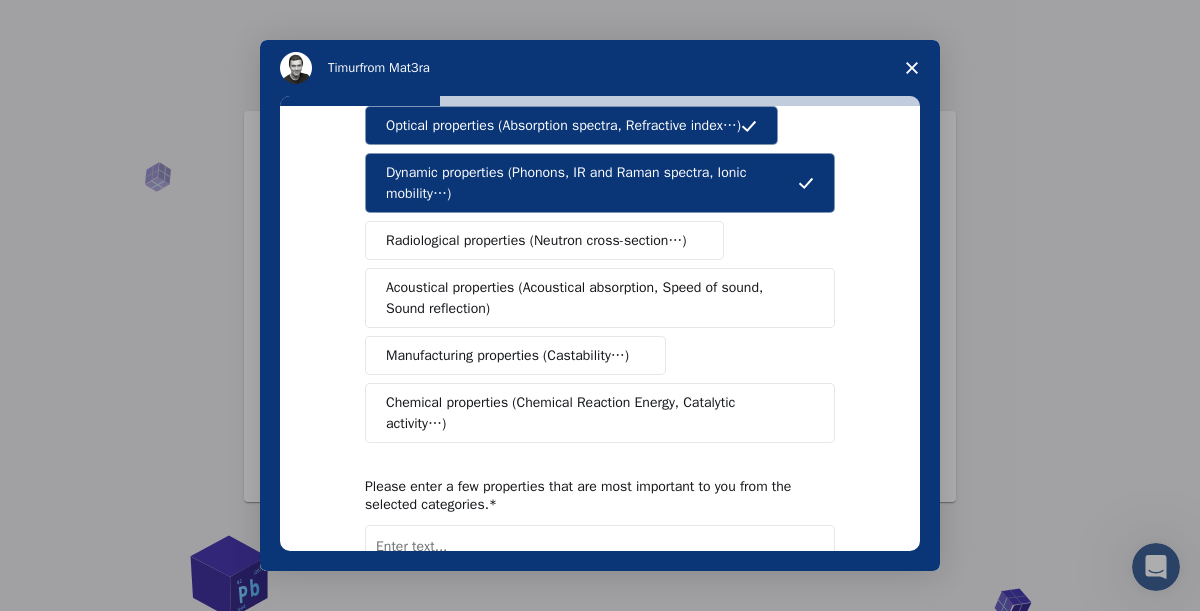 click on "Acoustical properties (Acoustical absorption, Speed of sound, Sound reflection)" at bounding box center [600, 298] 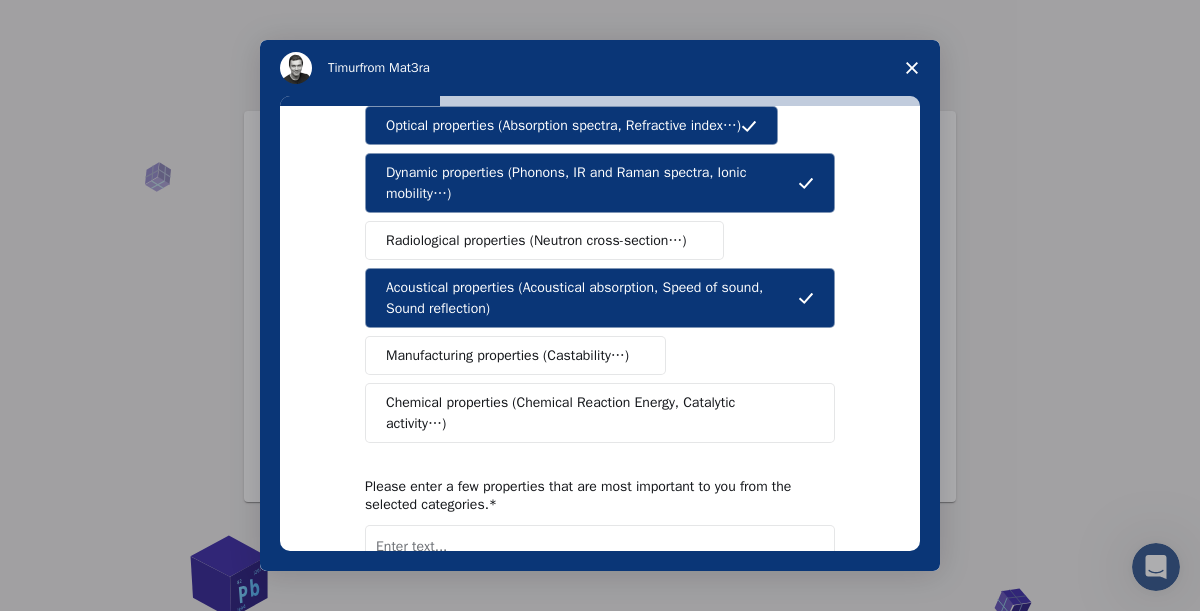 click on "Mechanical properties (Surface energy, Poisson's ratio, Stability, Elastic Constants…) Electrical properties (Schottky Barrier Height, Band gap, Density of States…) Magnetic properties (Magnetic susceptibility, Spin ordering…) Thermal properties (Thermopower, Heat capacity…) Optical properties (Absorption spectra, Refractive index…) Dynamic properties (Phonons, IR and Raman spectra, Ionic mobility…) Radiological properties (Neutron cross-section…) Acoustical properties (Acoustical absorption, Speed of sound, Sound reflection) Manufacturing properties (Castability…) Chemical properties (Chemical Reaction Energy, Catalytic activity…)" at bounding box center (600, 159) 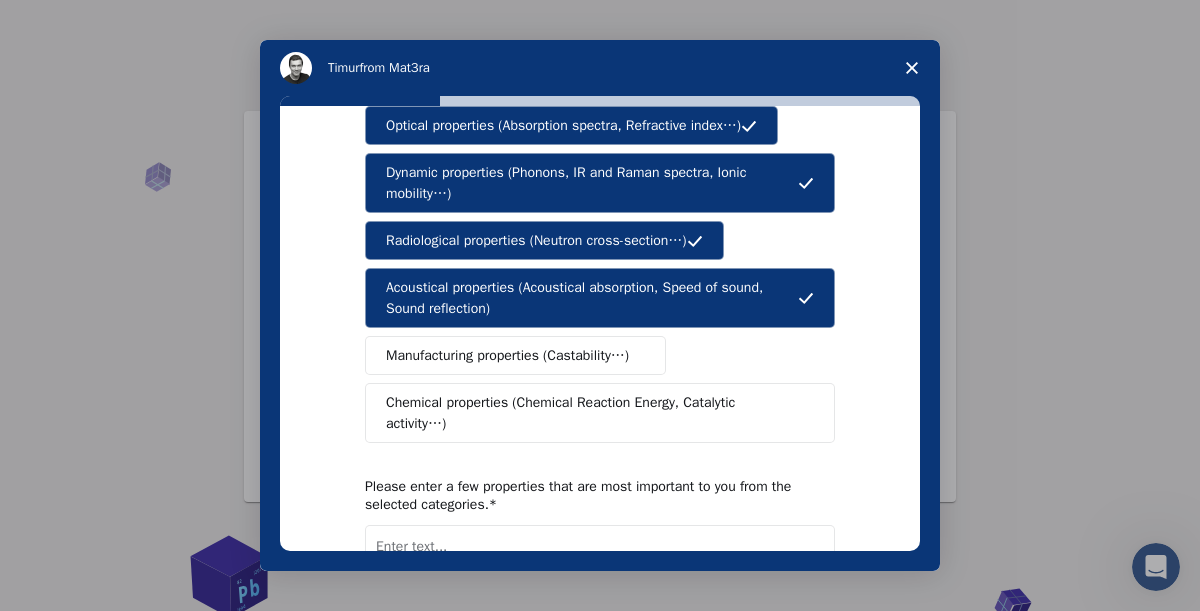 click on "Mechanical properties (Surface energy, Poisson's ratio, Stability, Elastic Constants…) Electrical properties (Schottky Barrier Height, Band gap, Density of States…) Magnetic properties (Magnetic susceptibility, Spin ordering…) Thermal properties (Thermopower, Heat capacity…) Optical properties (Absorption spectra, Refractive index…) Dynamic properties (Phonons, IR and Raman spectra, Ionic mobility…) Radiological properties (Neutron cross-section…) Acoustical properties (Acoustical absorption, Speed of sound, Sound reflection) Manufacturing properties (Castability…) Chemical properties (Chemical Reaction Energy, Catalytic activity…)" at bounding box center [600, 159] 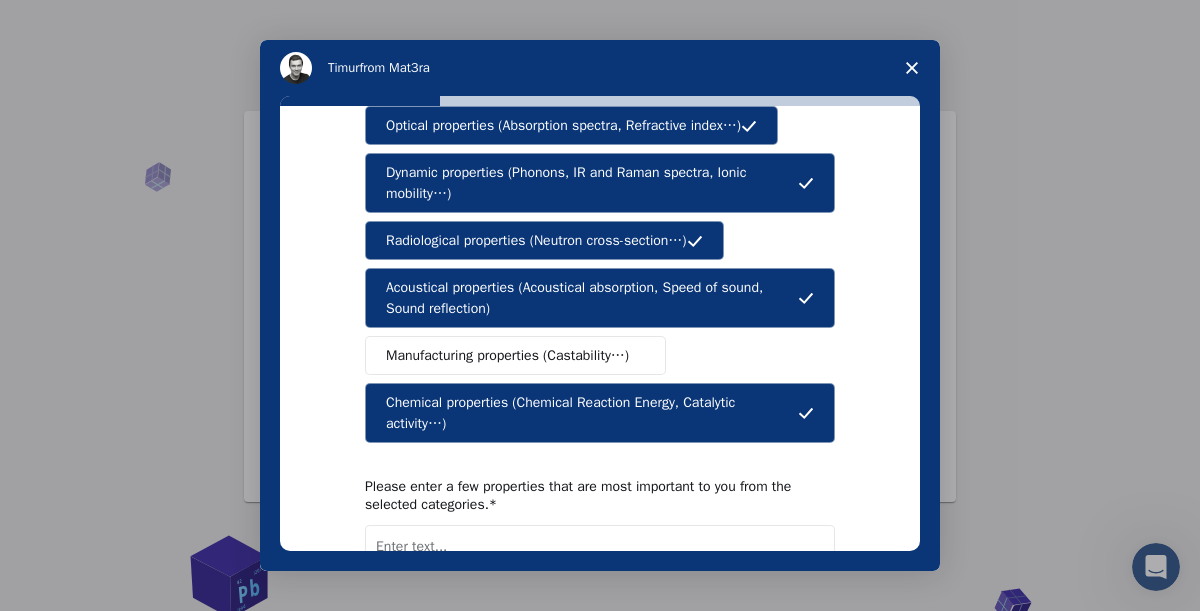 click on "Acoustical properties (Acoustical absorption, Speed of sound, Sound reflection)" at bounding box center (600, 298) 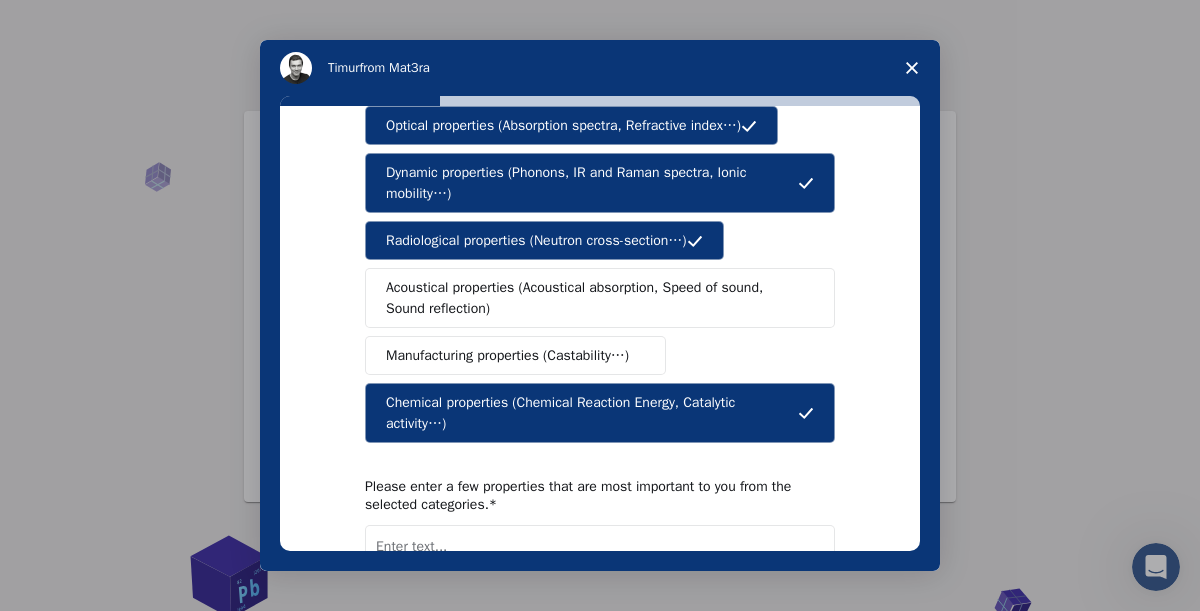 click on "Chemical properties (Chemical Reaction Energy, Catalytic activity…)" at bounding box center [600, 413] 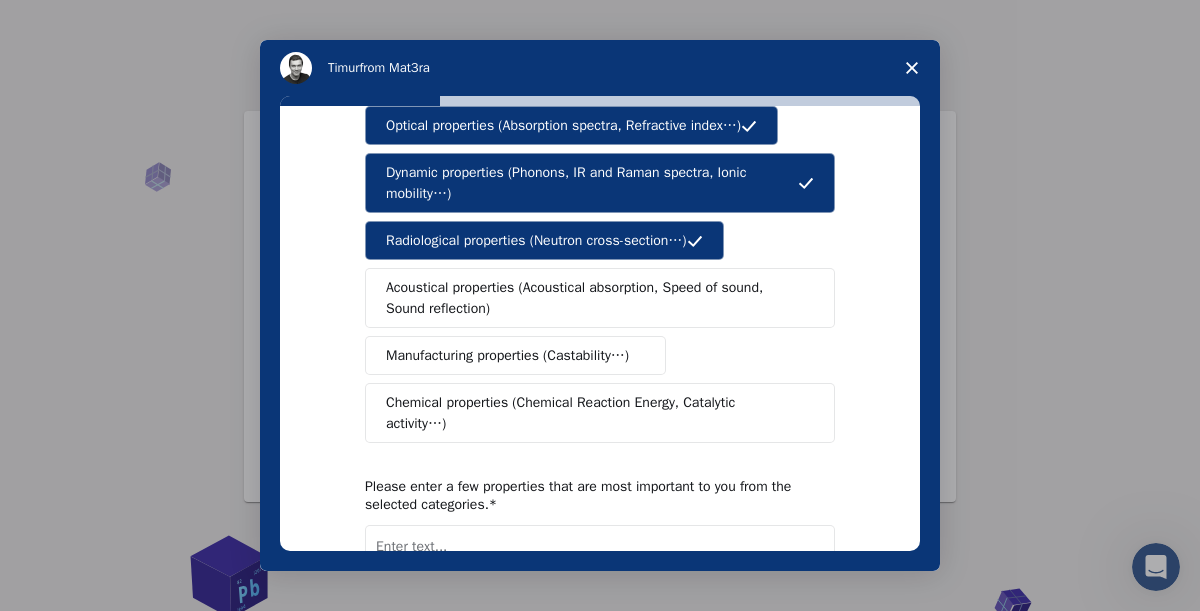 click on "Acoustical properties (Acoustical absorption, Speed of sound, Sound reflection)" at bounding box center (600, 298) 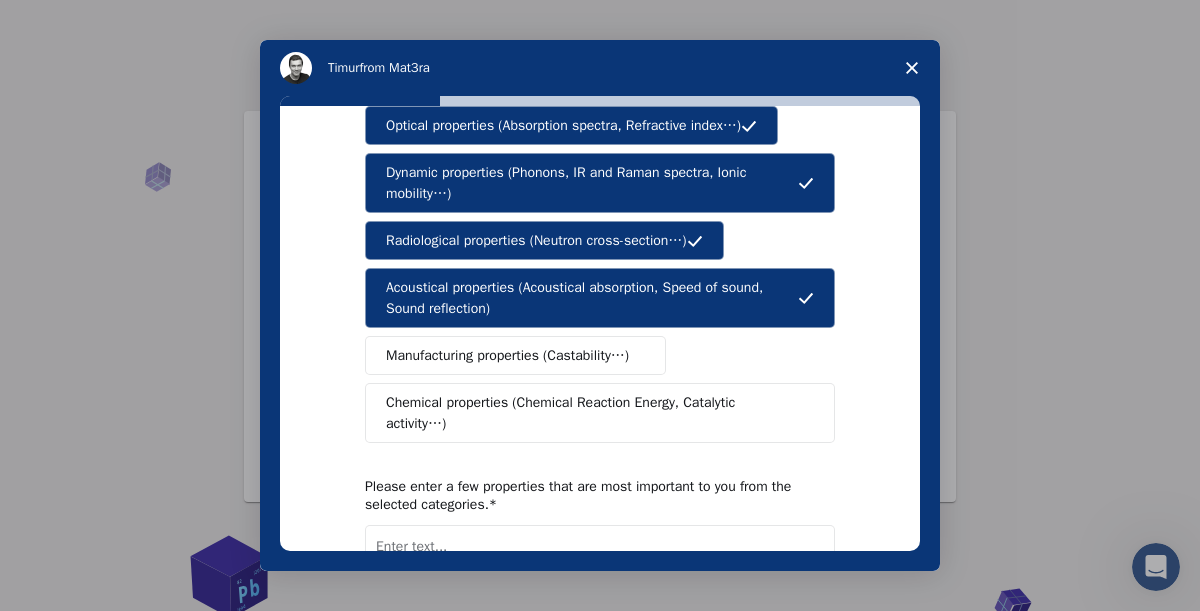 click on "Manufacturing properties (Castability…)" at bounding box center (515, 355) 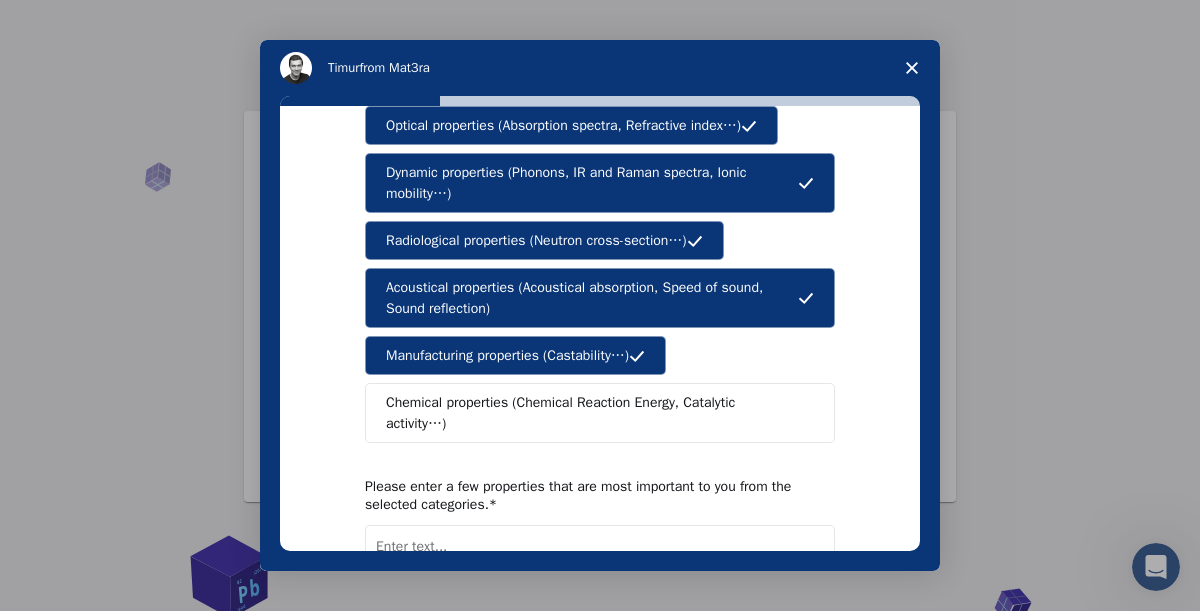 click on "Chemical properties (Chemical Reaction Energy, Catalytic activity…)" at bounding box center [592, 413] 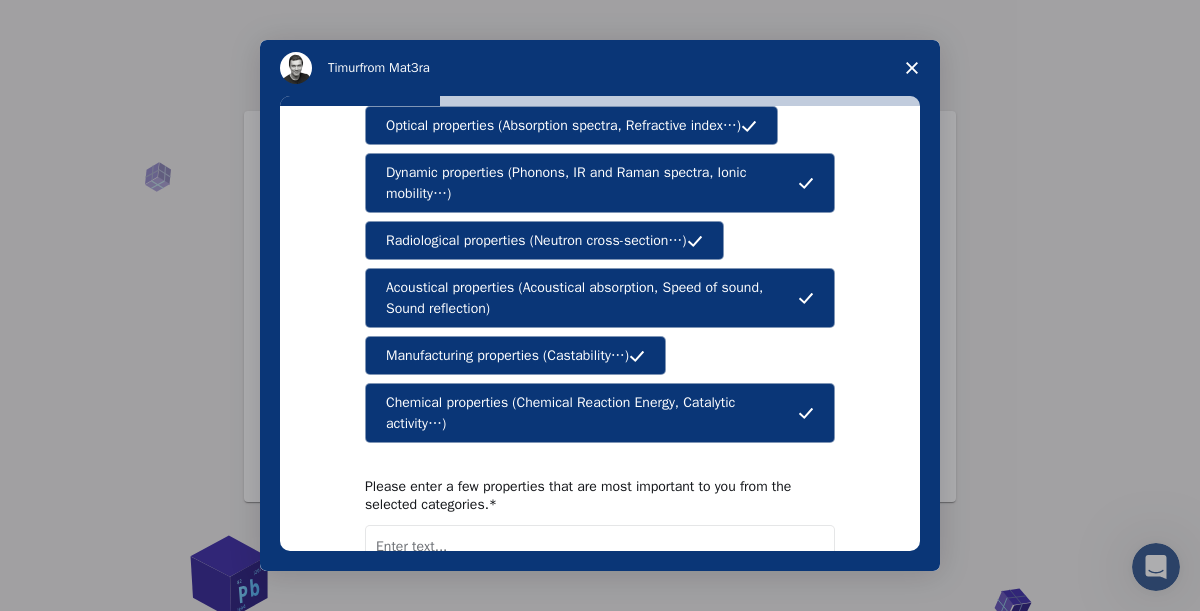 scroll, scrollTop: 470, scrollLeft: 0, axis: vertical 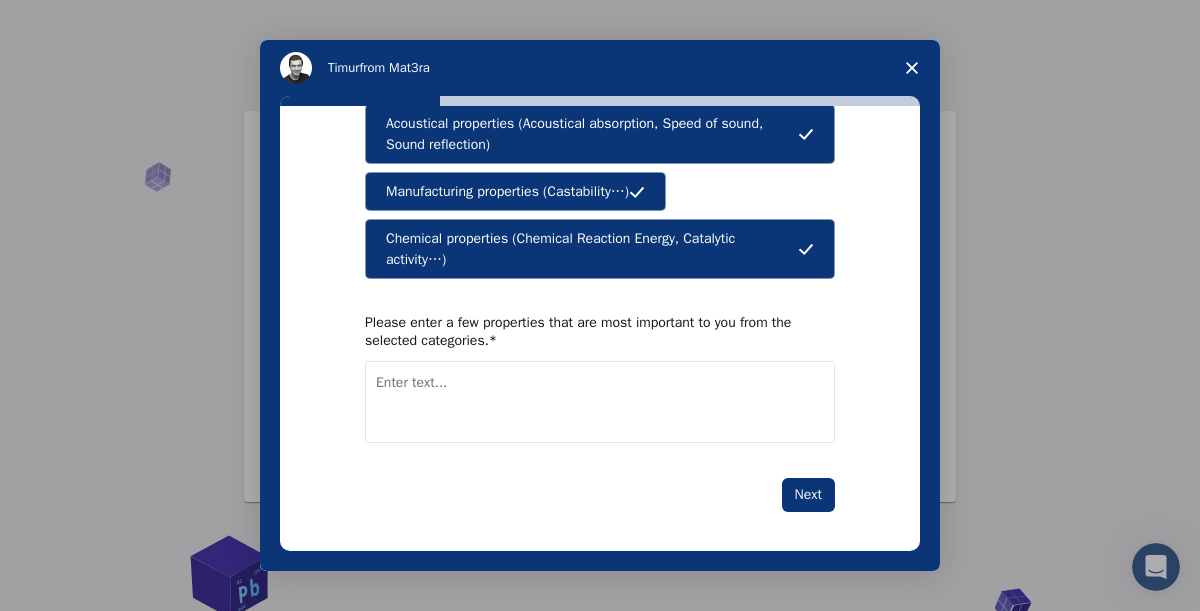 click on "Next" at bounding box center [808, 495] 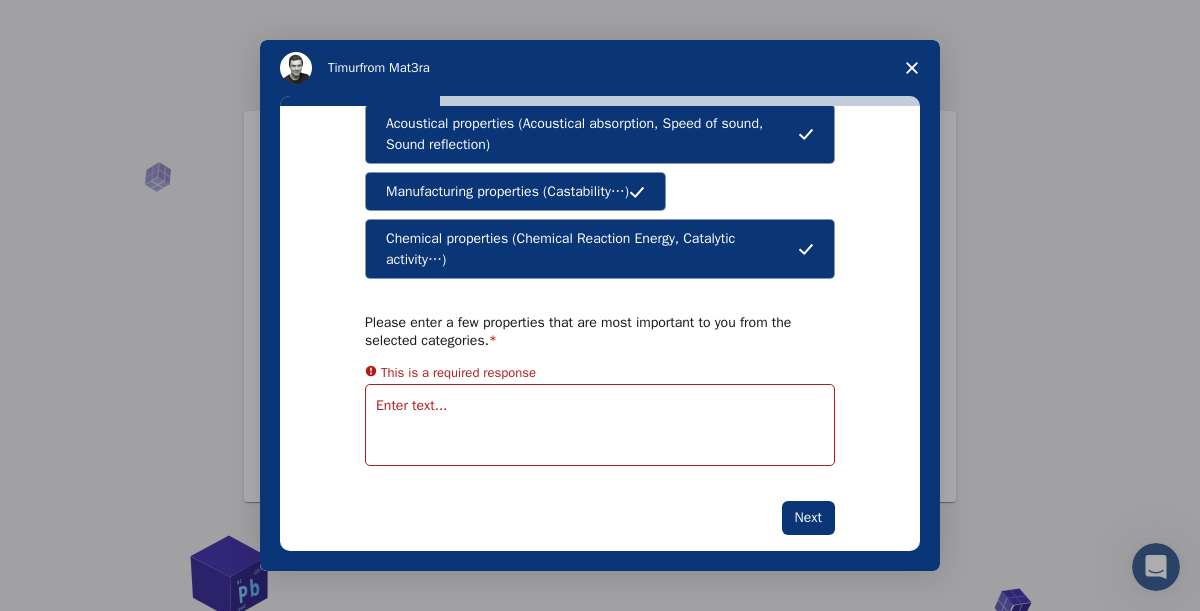 click on "Chemical properties (Chemical Reaction Energy, Catalytic activity…)" at bounding box center [592, 249] 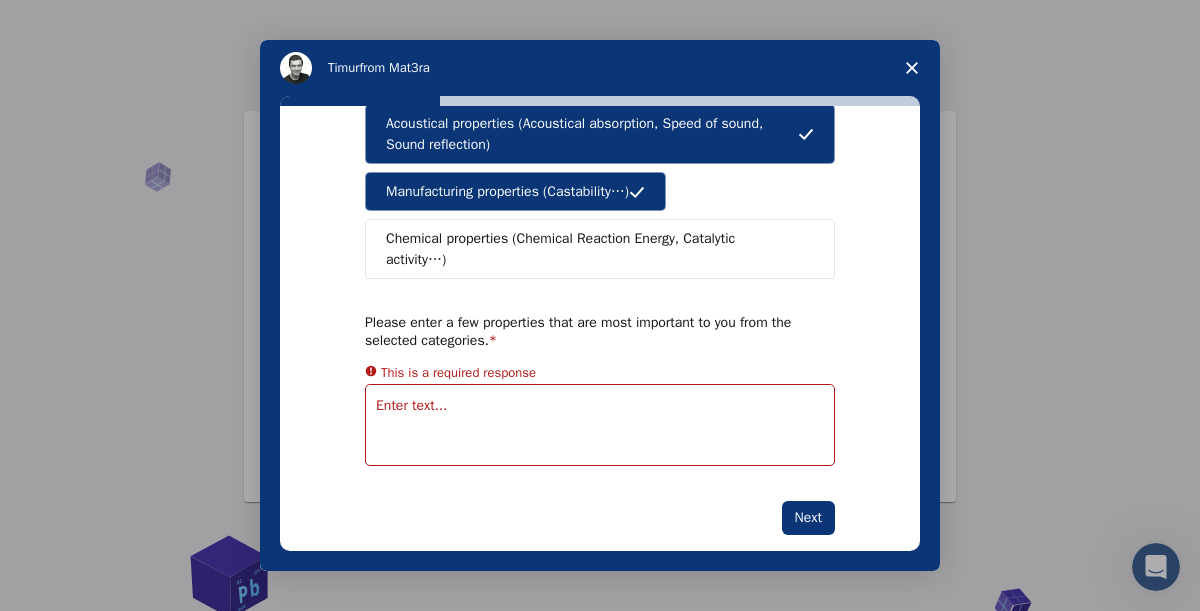 click on "Chemical properties (Chemical Reaction Energy, Catalytic activity…)" at bounding box center (592, 249) 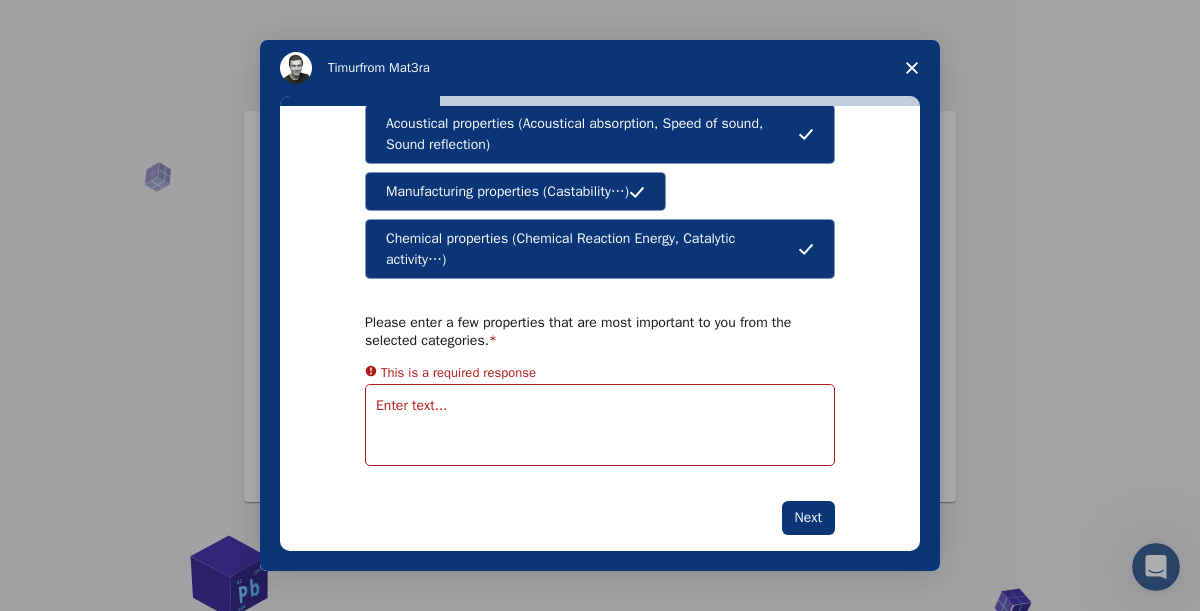 click at bounding box center (600, 425) 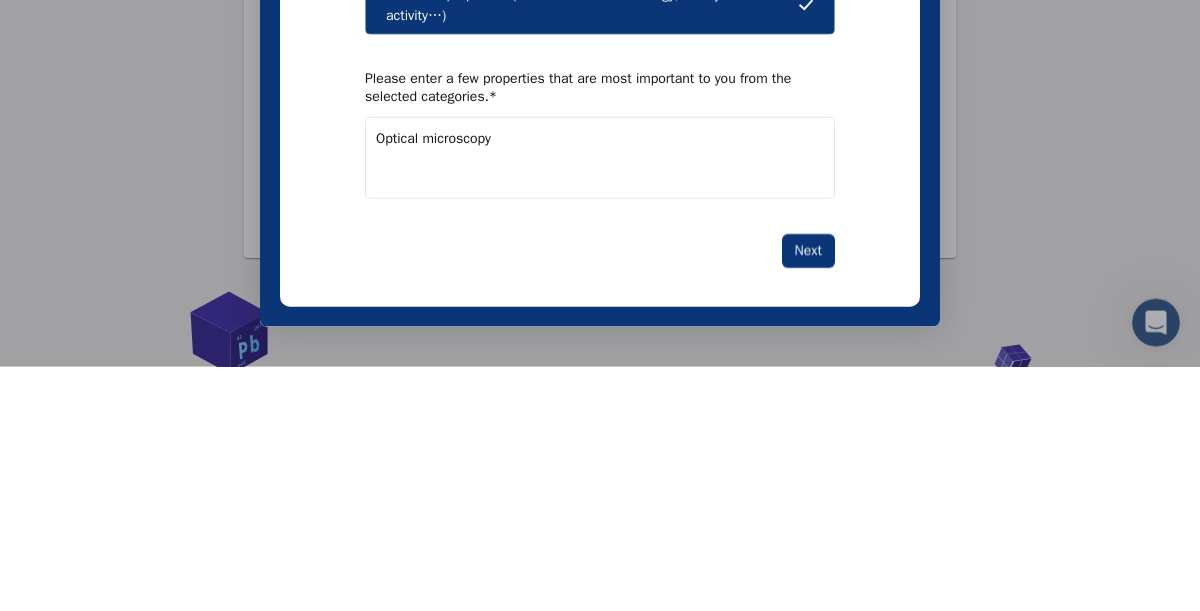 type on "Optical microscopy" 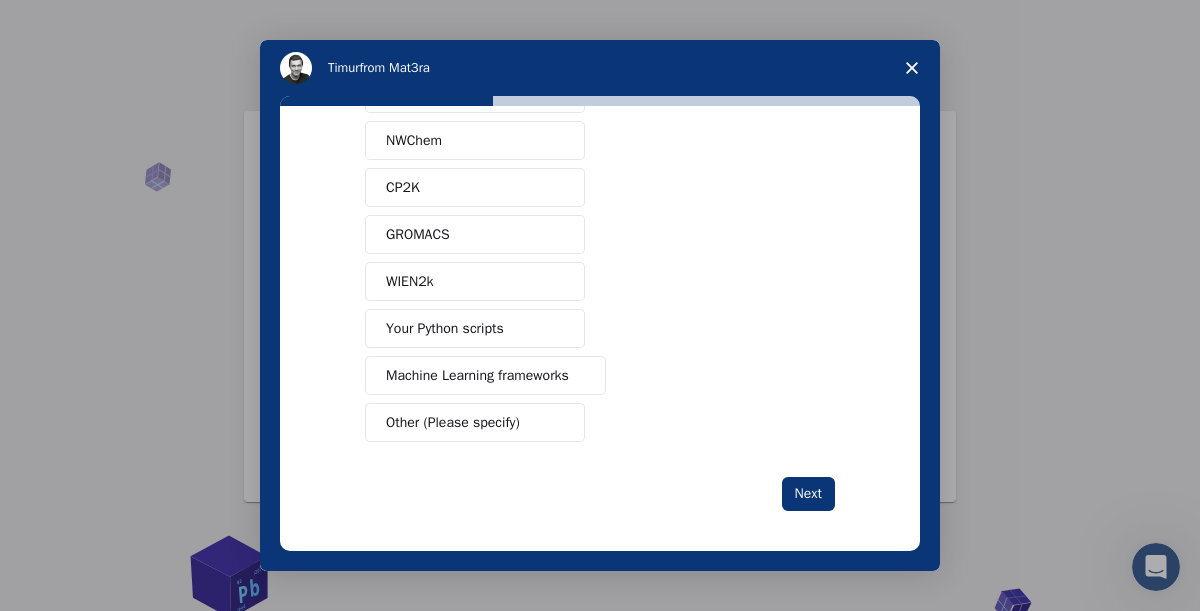 scroll, scrollTop: 198, scrollLeft: 0, axis: vertical 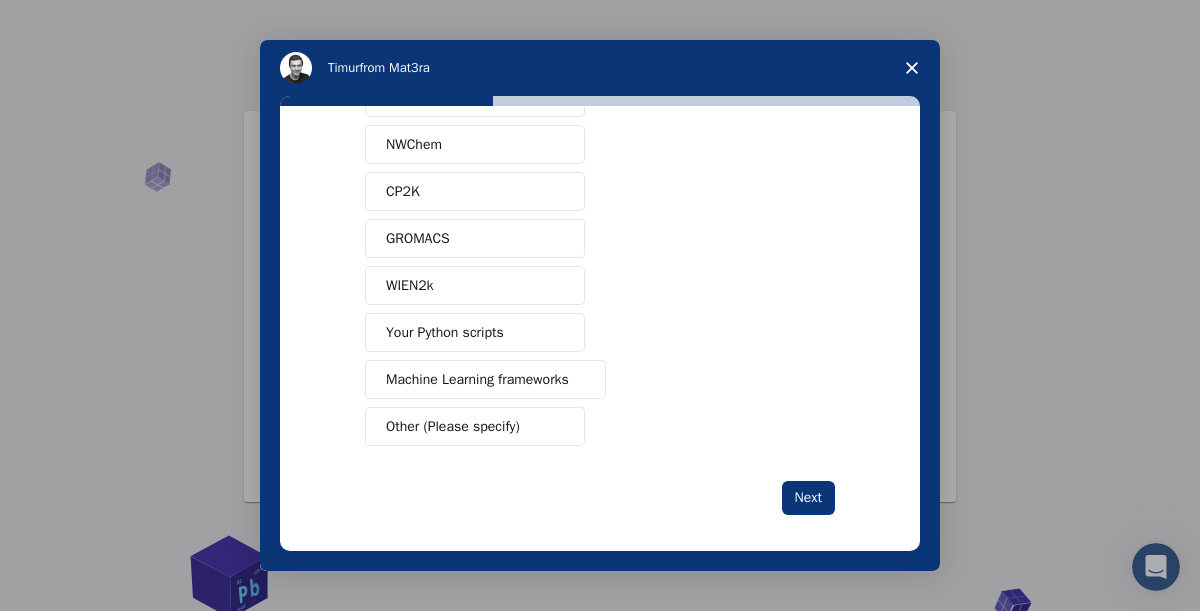 click on "Your Python scripts" at bounding box center [475, 332] 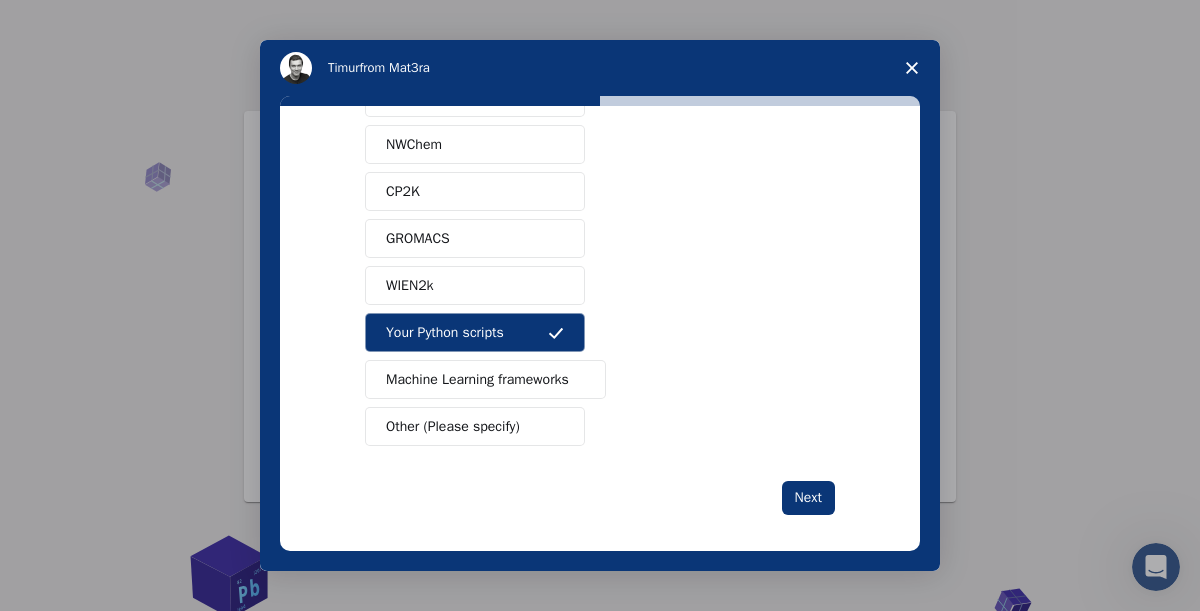 click on "Machine Learning frameworks" at bounding box center (477, 379) 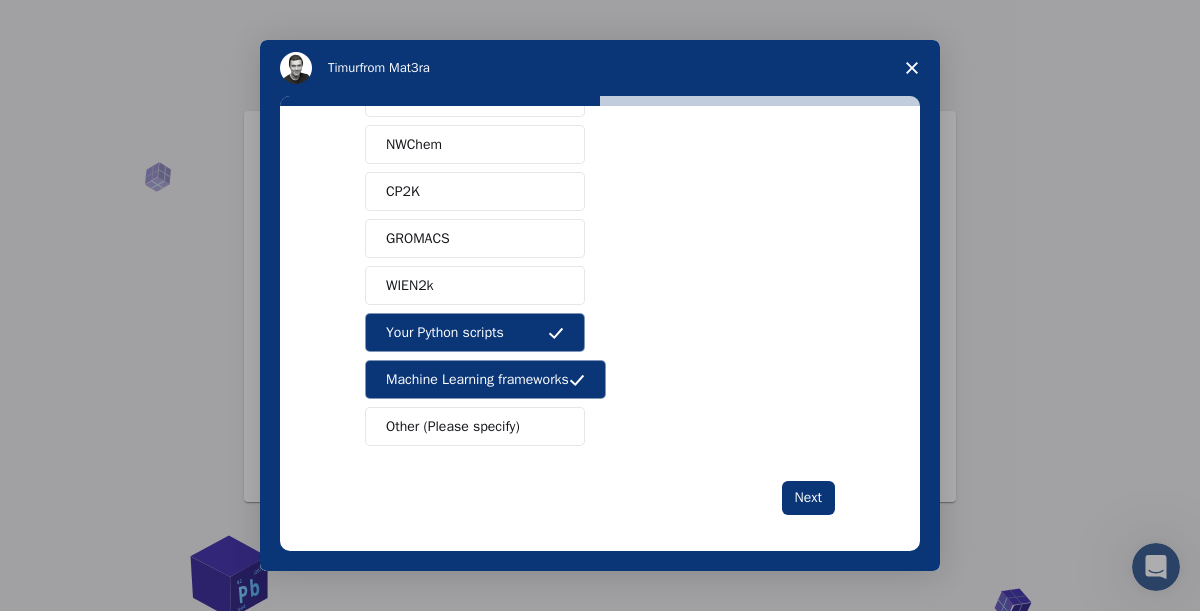 click on "What software applications are you using? Quantum ESPRESSO VASP LAMMPS NWChem CP2K GROMACS WIEN2k Your Python scripts Machine Learning frameworks Other (Please specify) Next" at bounding box center [600, 328] 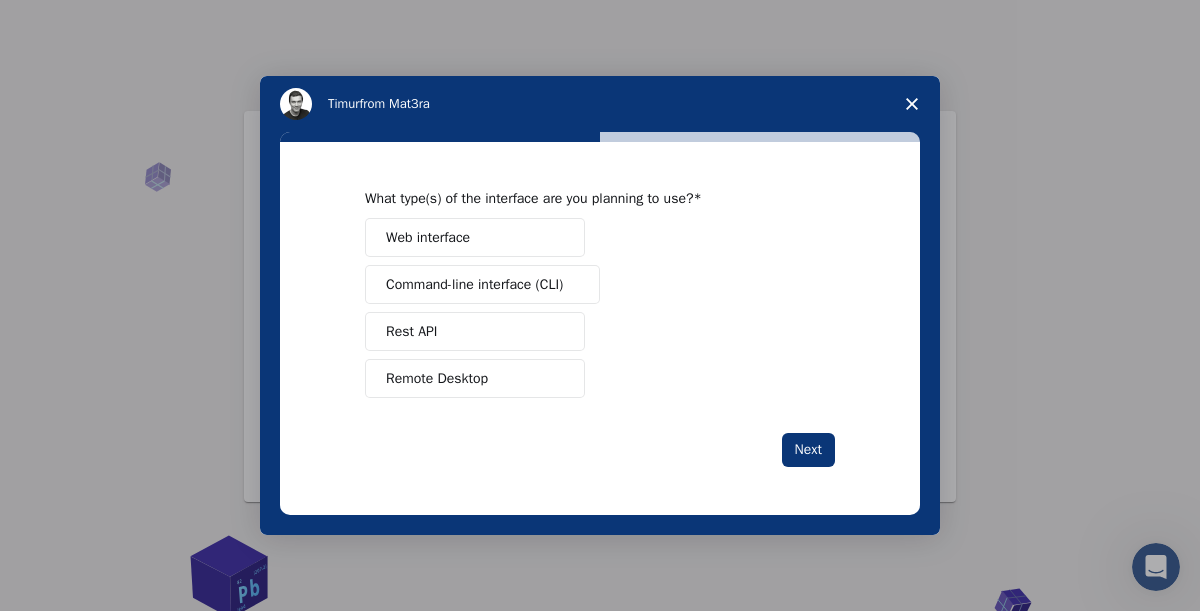click on "Command-line interface (CLI)" at bounding box center [482, 284] 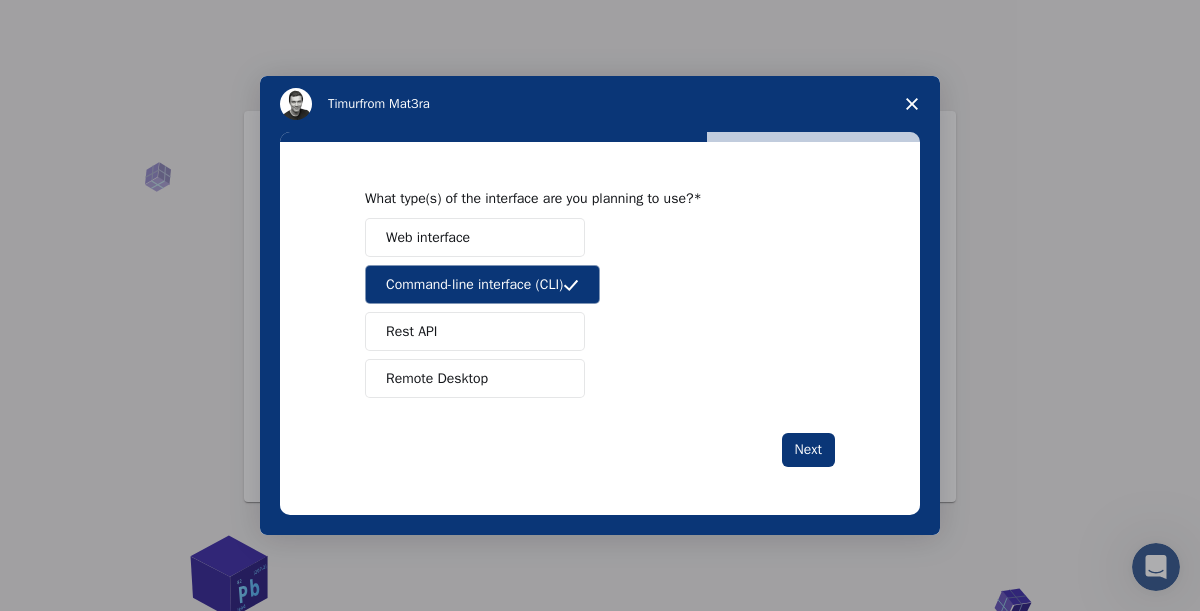 click on "Remote Desktop" at bounding box center (475, 378) 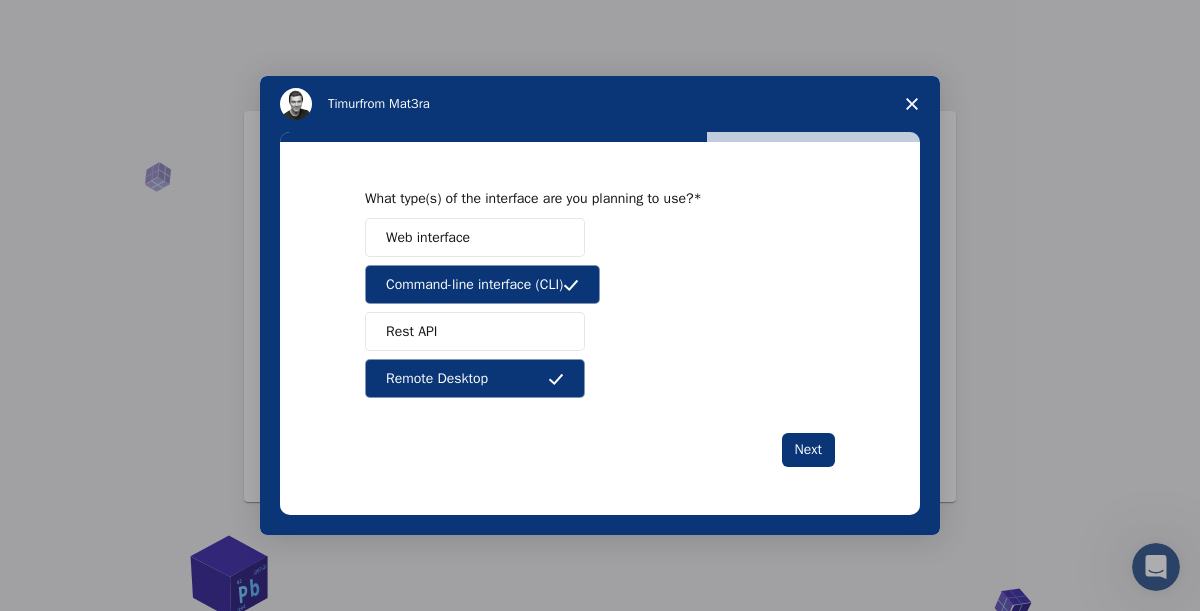 click on "Web interface" at bounding box center (475, 237) 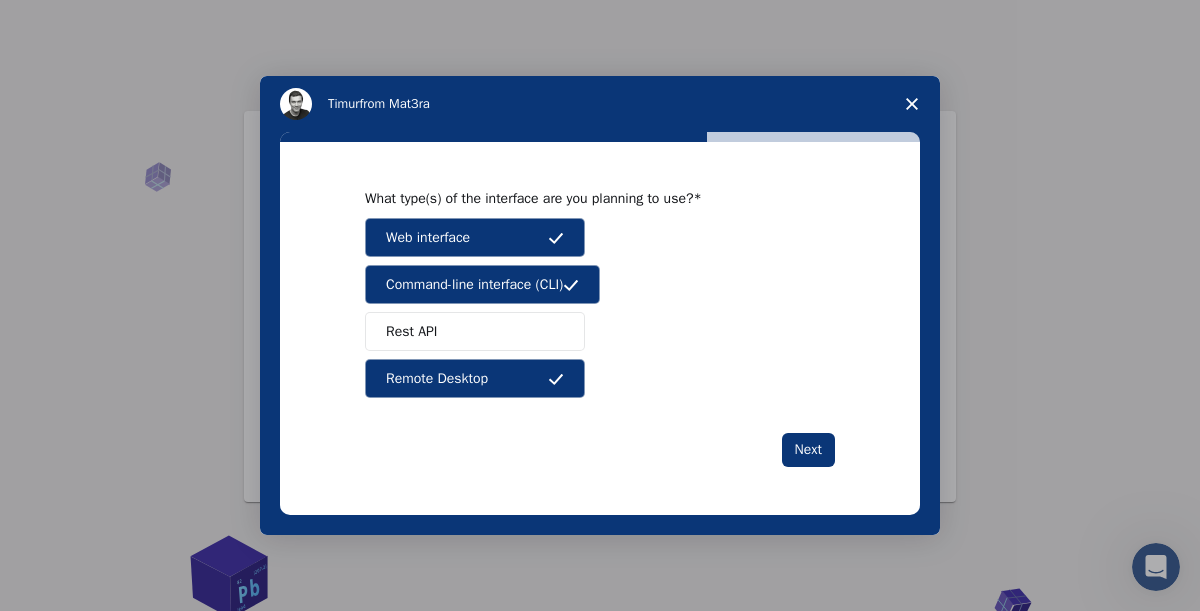 click on "Next" at bounding box center (808, 450) 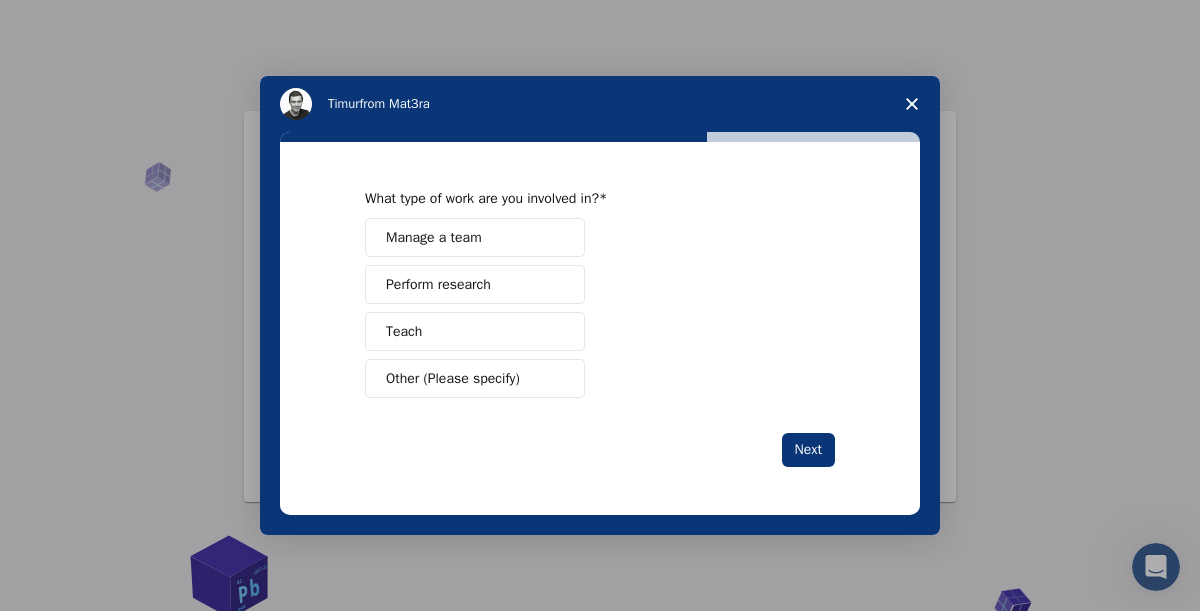 click on "Next" at bounding box center (808, 450) 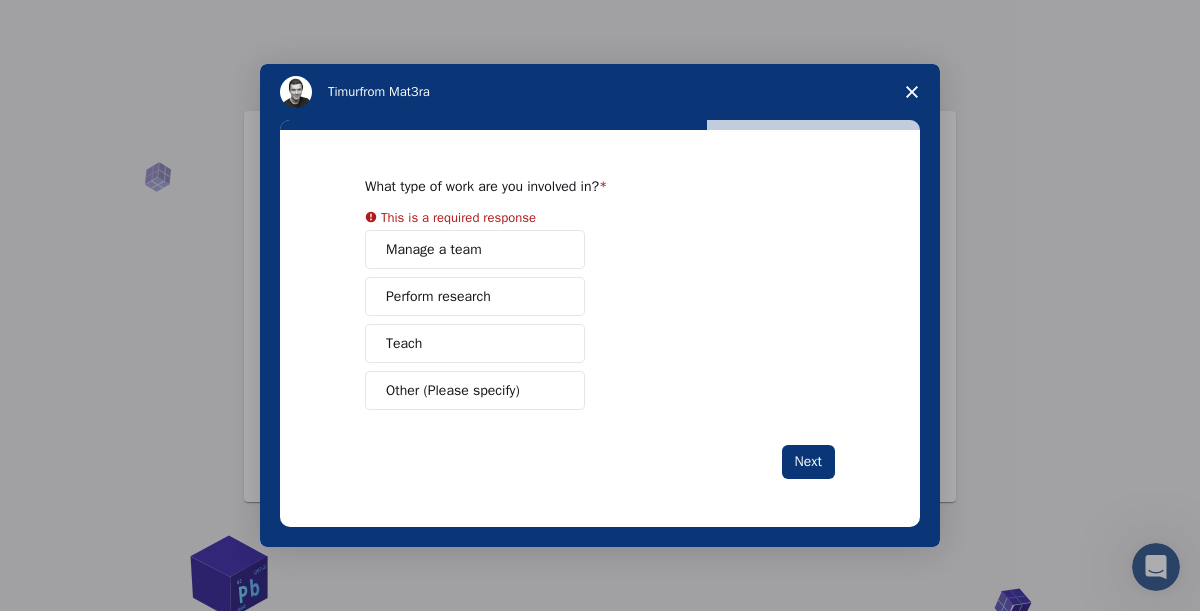 click on "Manage a team Perform research Teach Other (Please specify)" at bounding box center (600, 320) 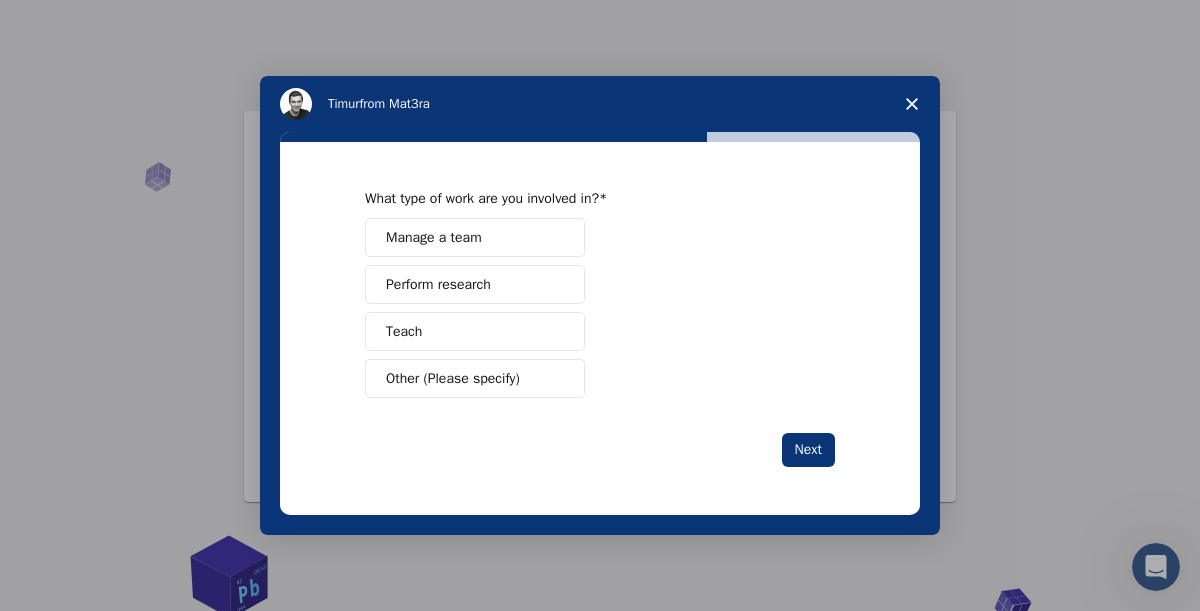 click on "Perform research" at bounding box center [438, 284] 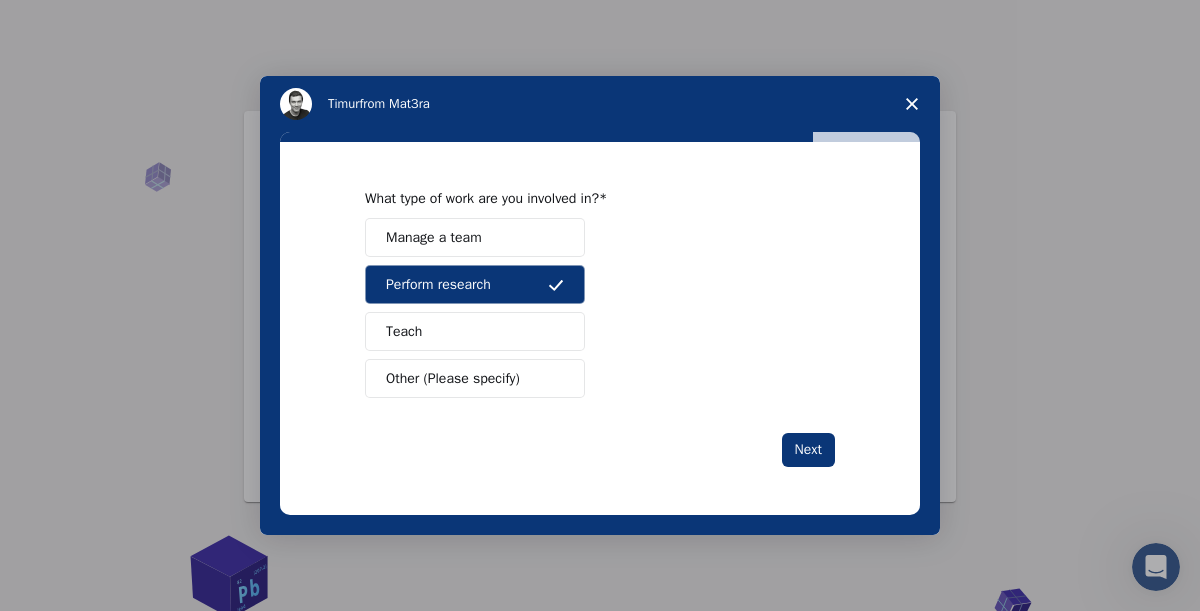 click on "Next" at bounding box center (808, 450) 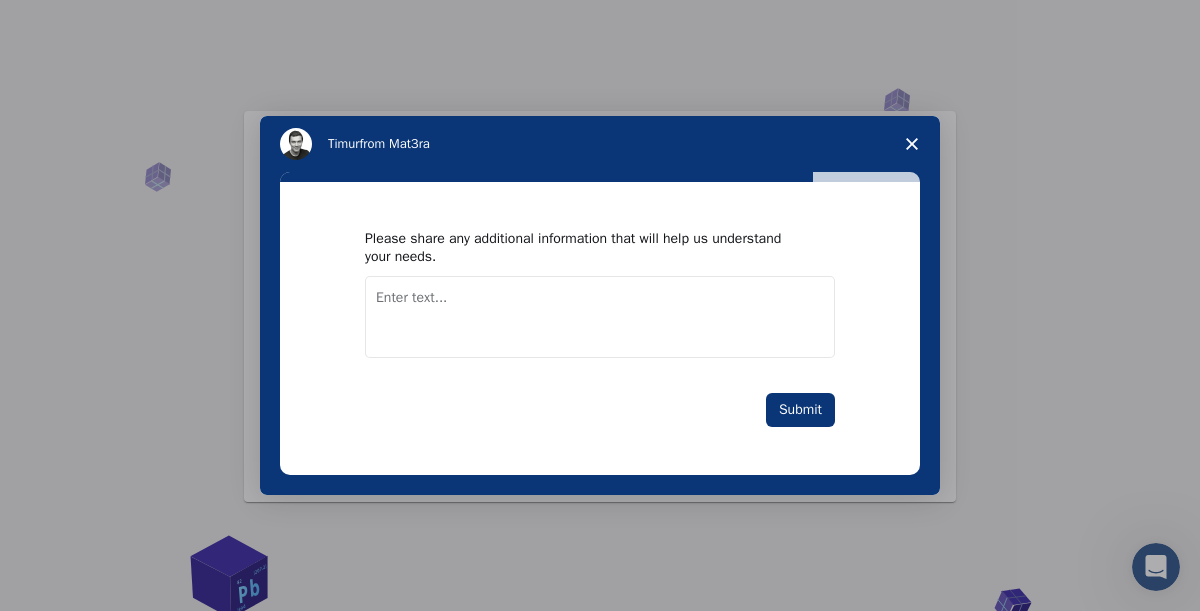 click on "Submit" at bounding box center (800, 410) 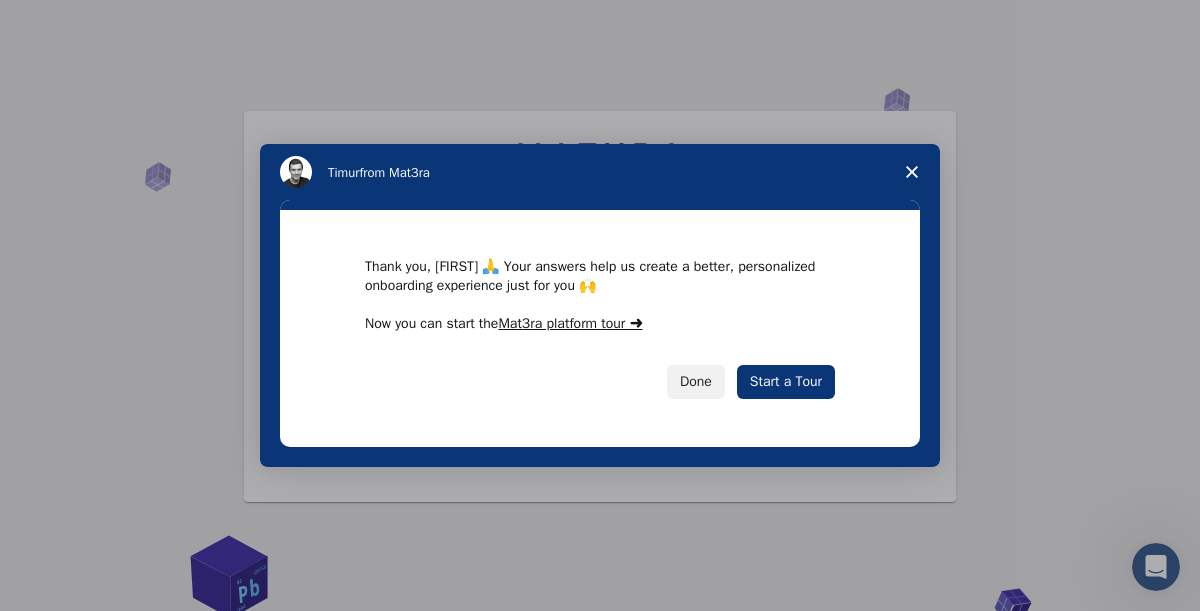 click on "Start a Tour" at bounding box center (786, 382) 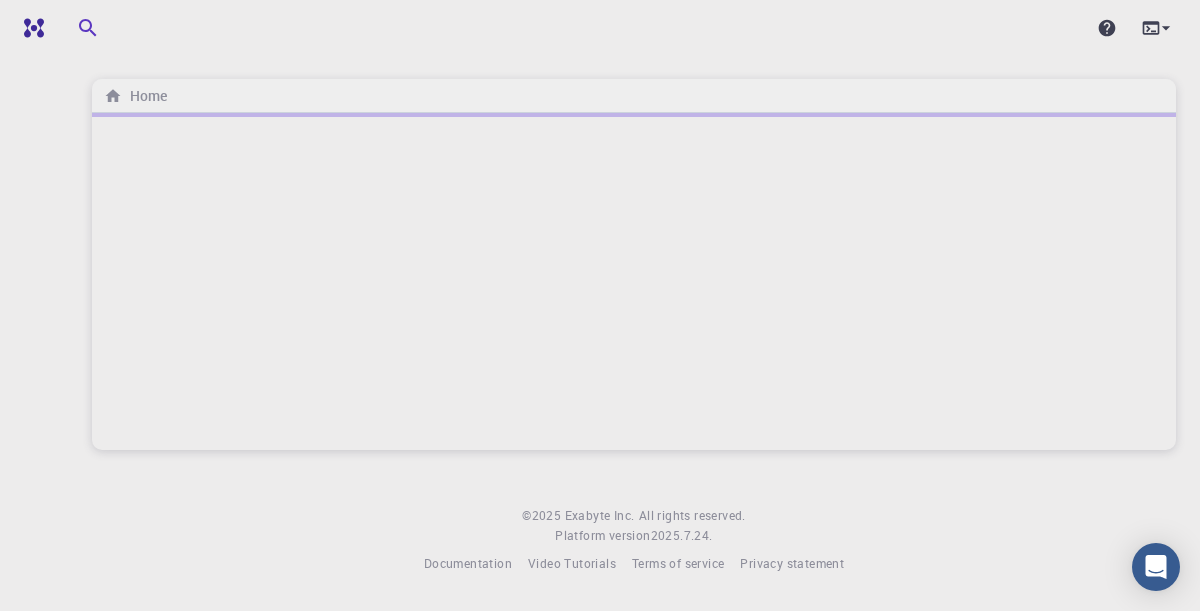 scroll, scrollTop: 0, scrollLeft: 0, axis: both 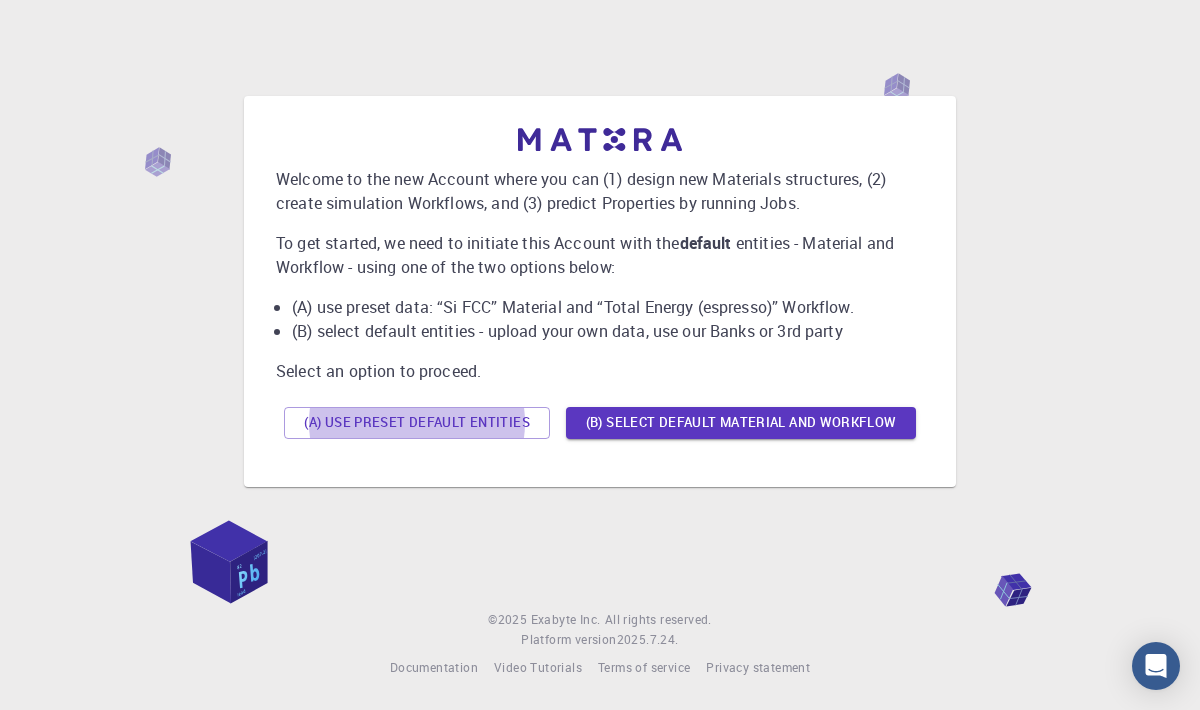 click on "(B) Select default material and workflow" at bounding box center [741, 423] 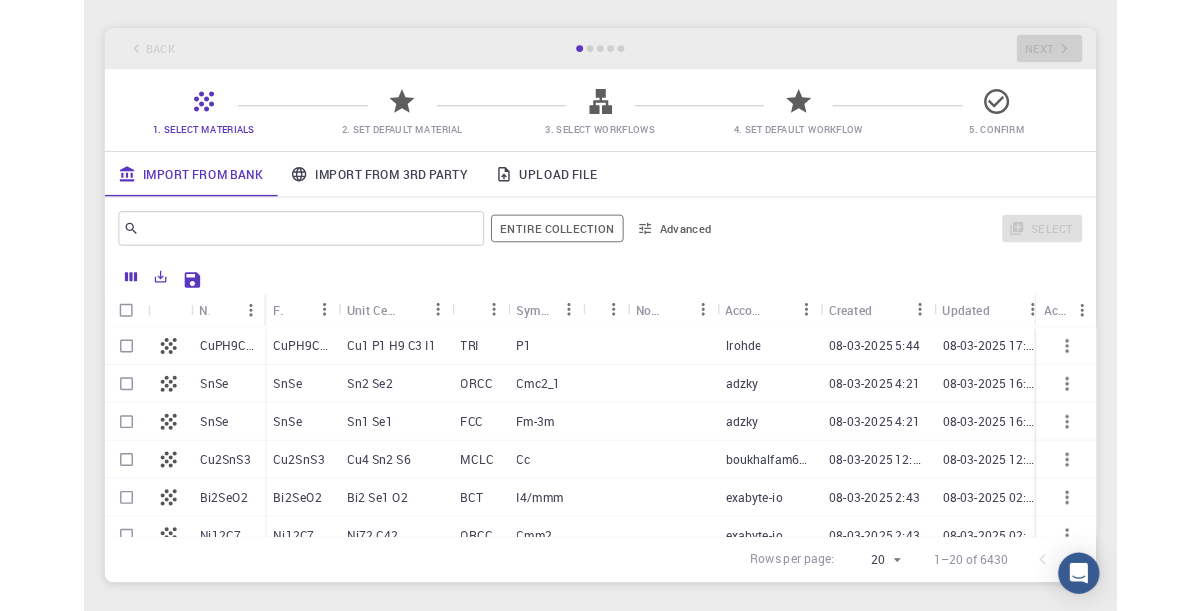 scroll, scrollTop: 0, scrollLeft: 0, axis: both 